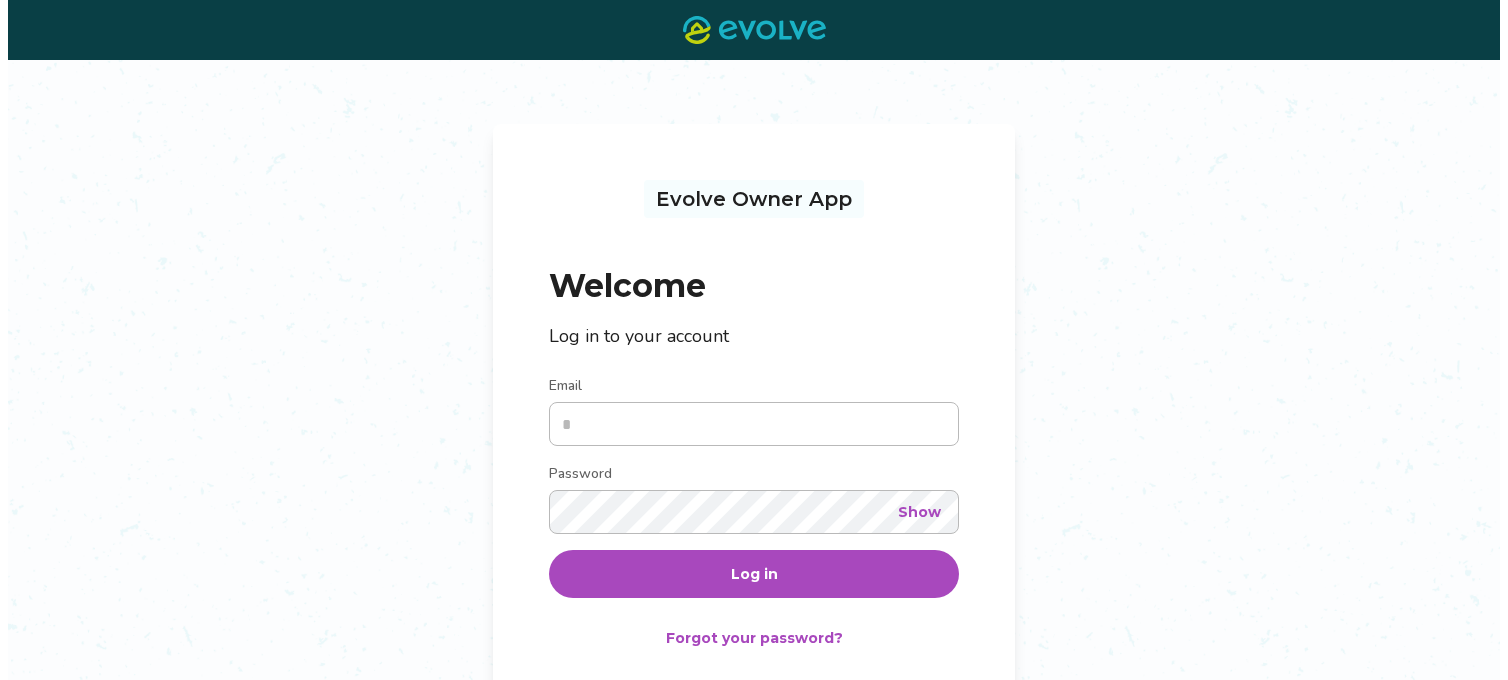 scroll, scrollTop: 0, scrollLeft: 0, axis: both 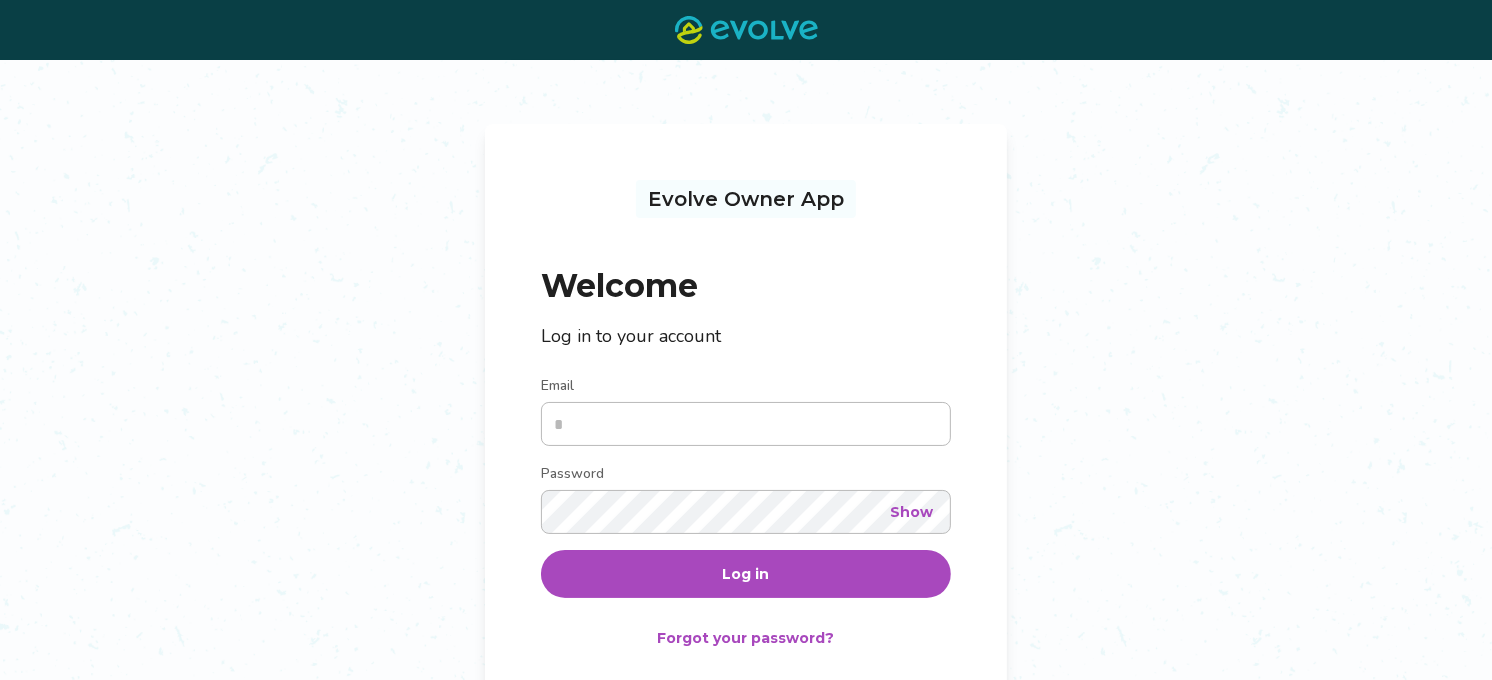 type on "**********" 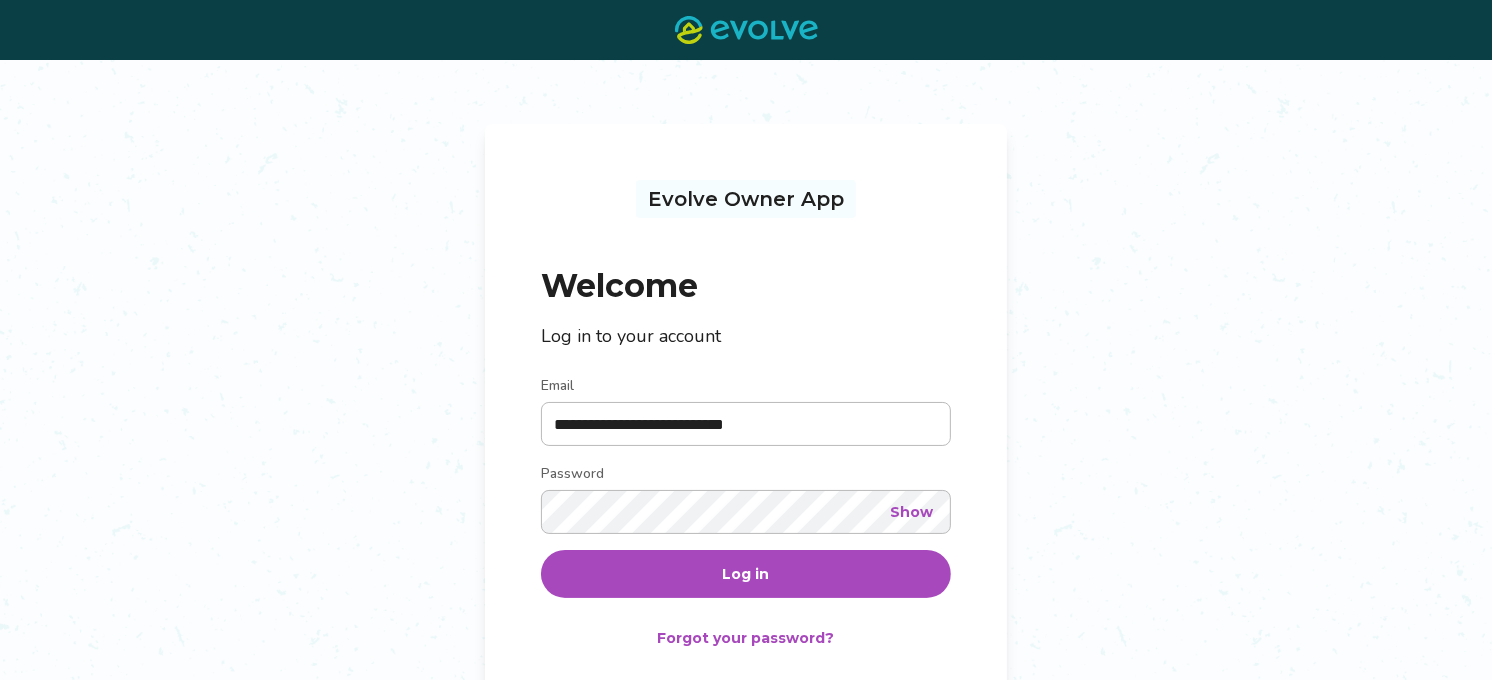 click on "Log in" at bounding box center [746, 574] 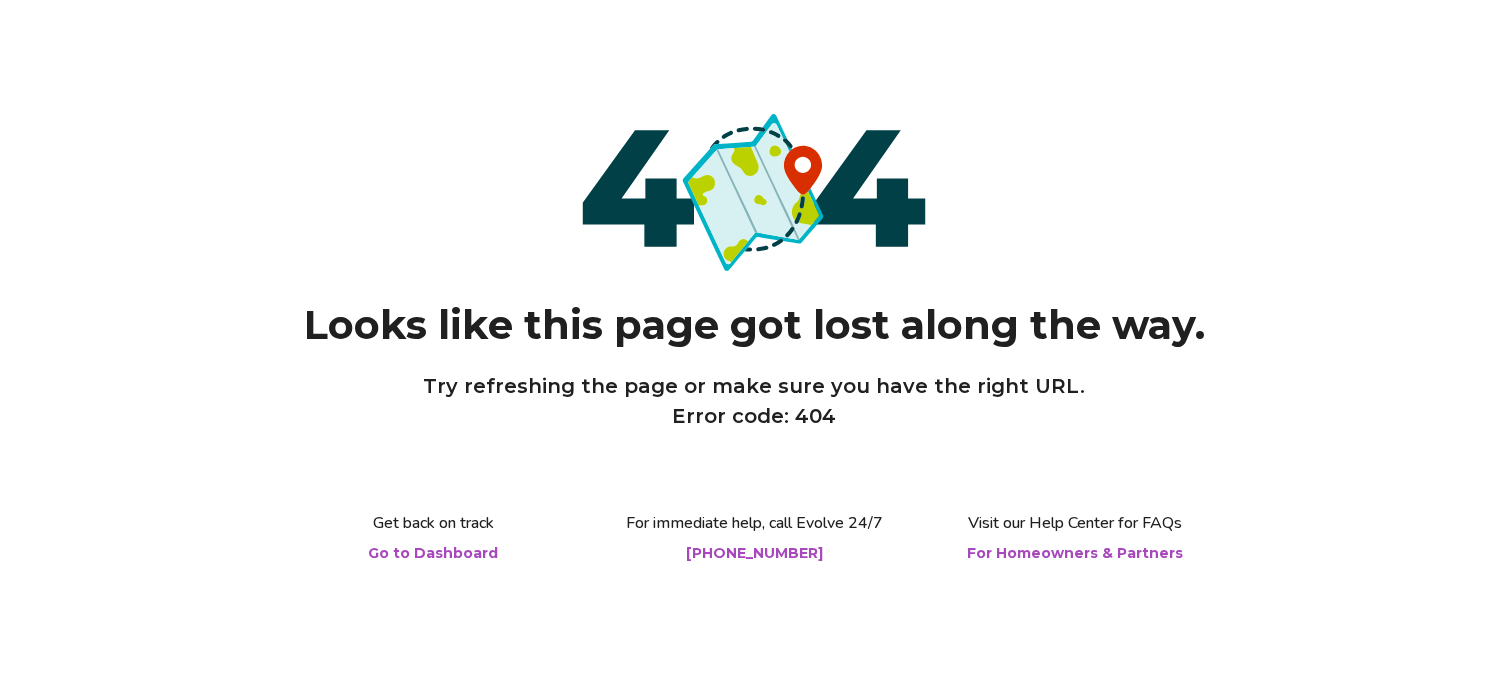 scroll, scrollTop: 0, scrollLeft: 0, axis: both 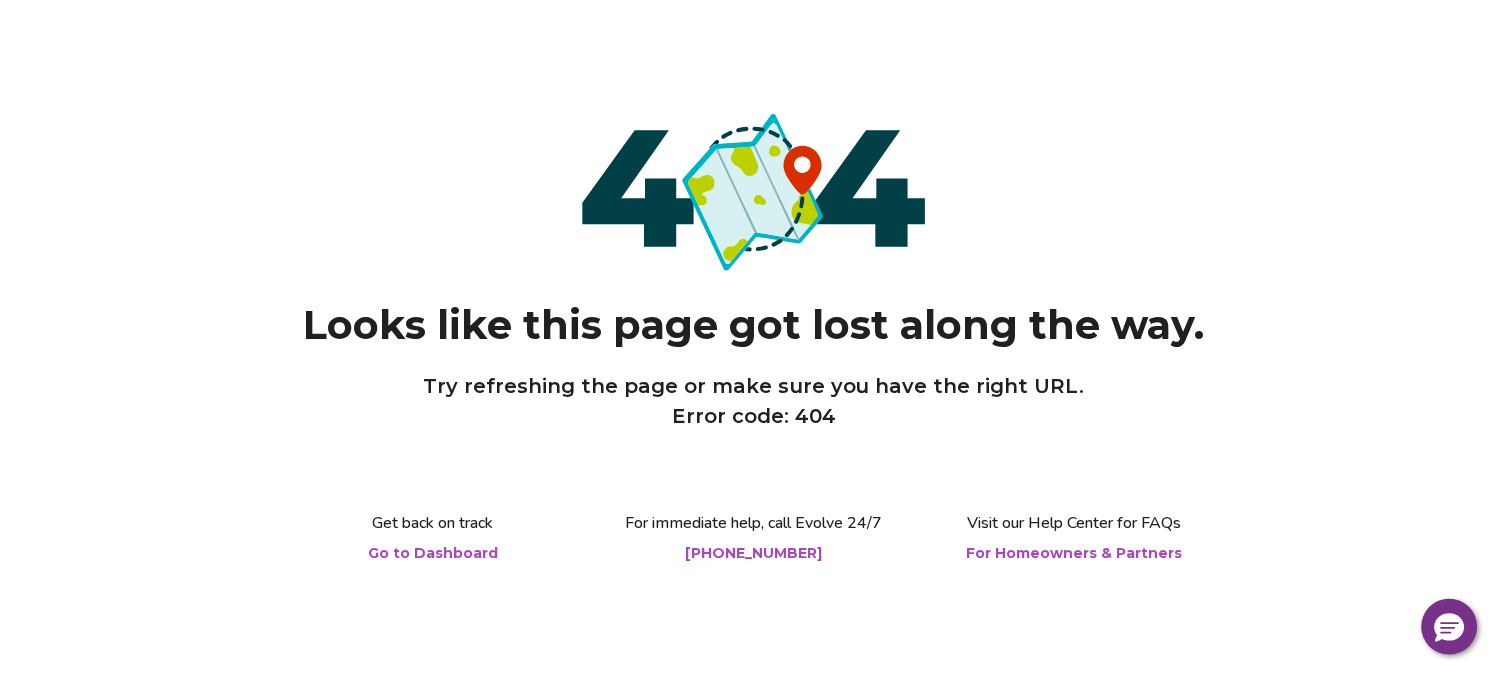 click on "Go to Dashboard" at bounding box center [433, 553] 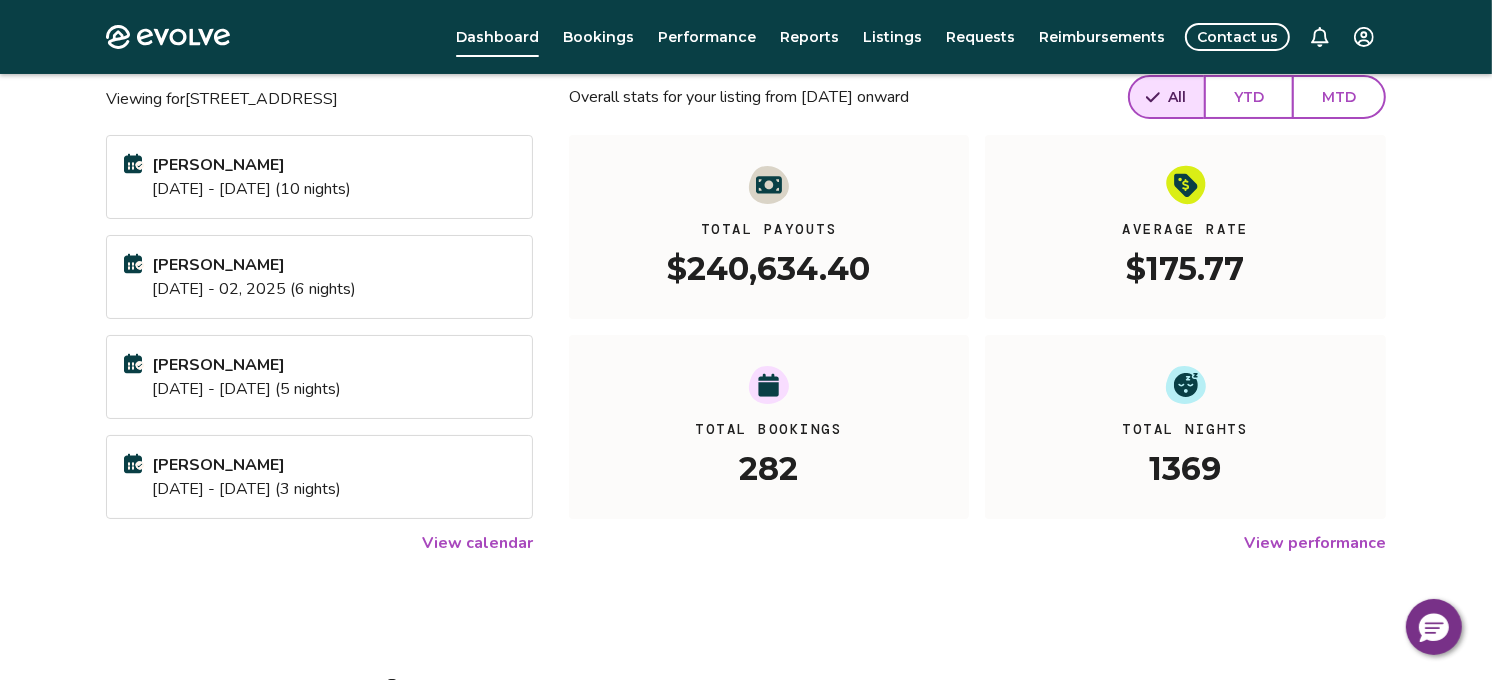 scroll, scrollTop: 0, scrollLeft: 0, axis: both 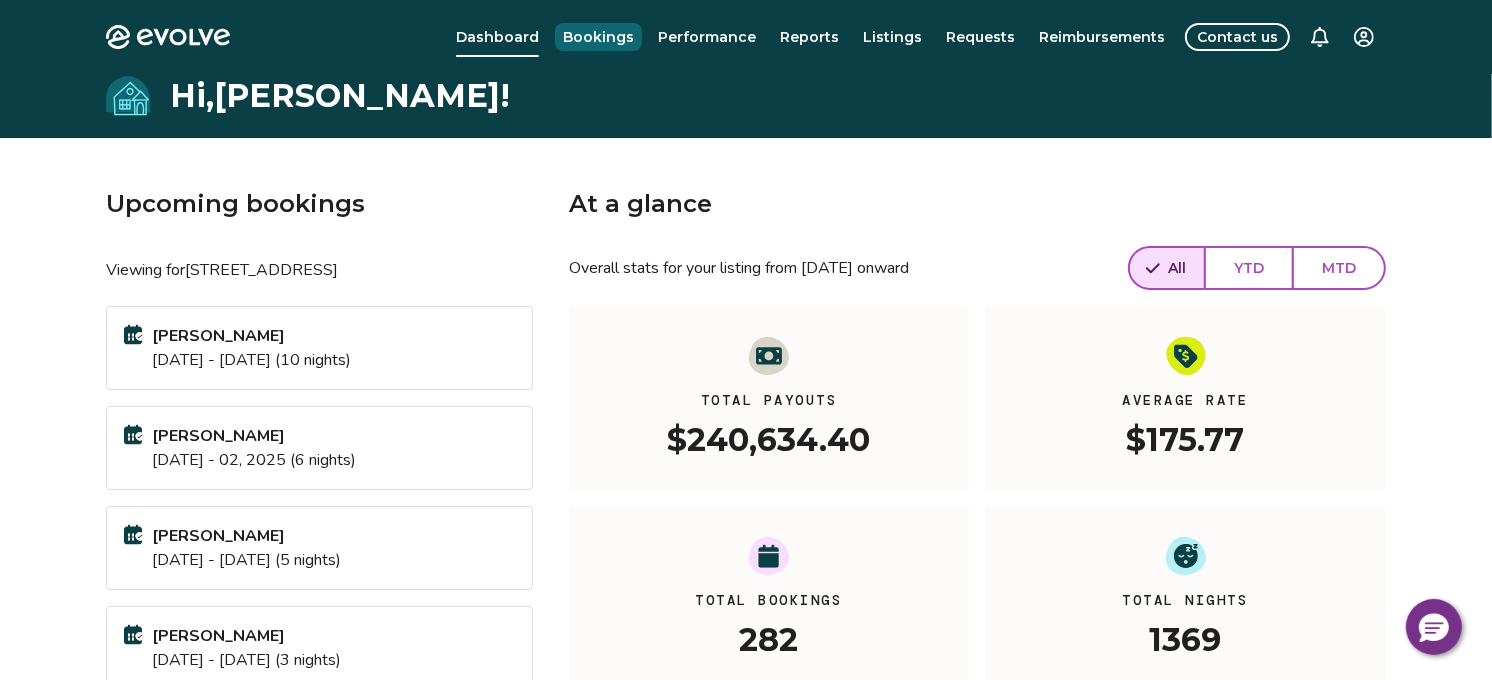 click on "Bookings" at bounding box center [598, 37] 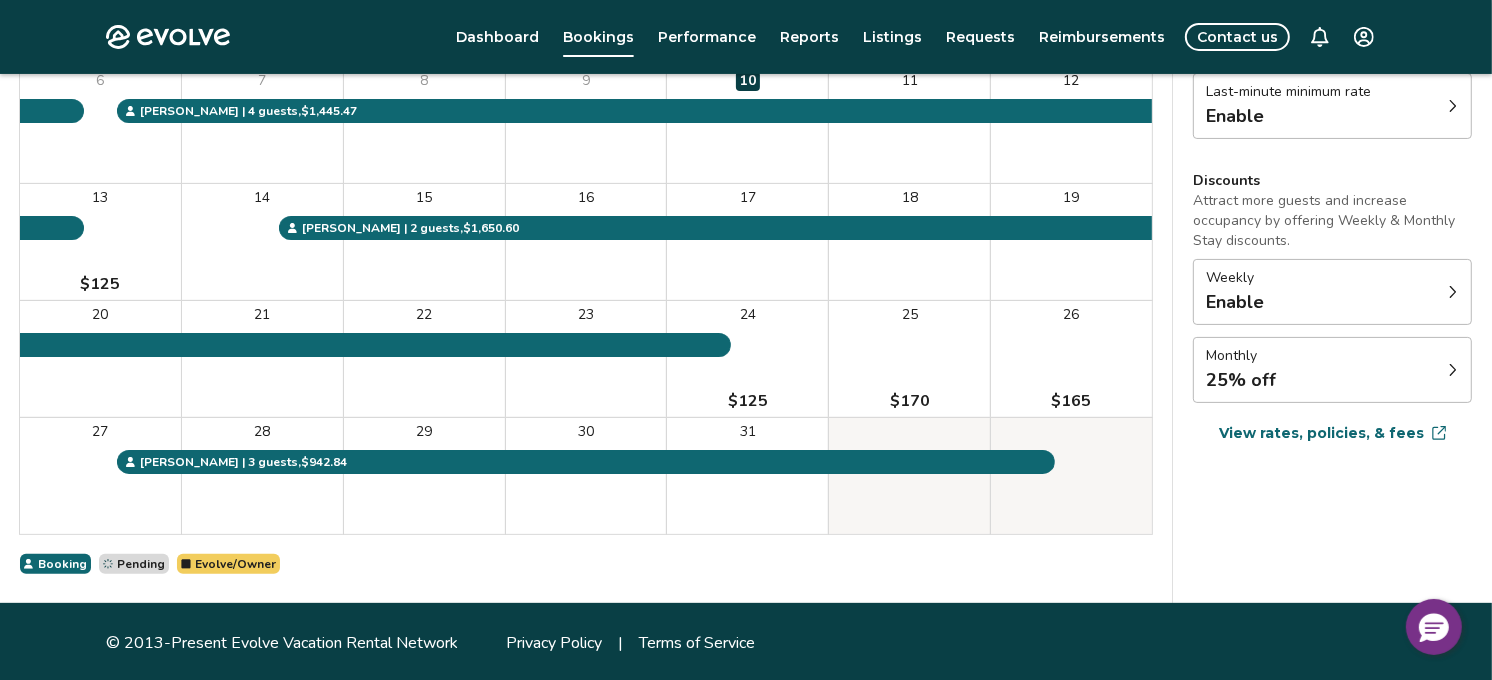 scroll, scrollTop: 354, scrollLeft: 0, axis: vertical 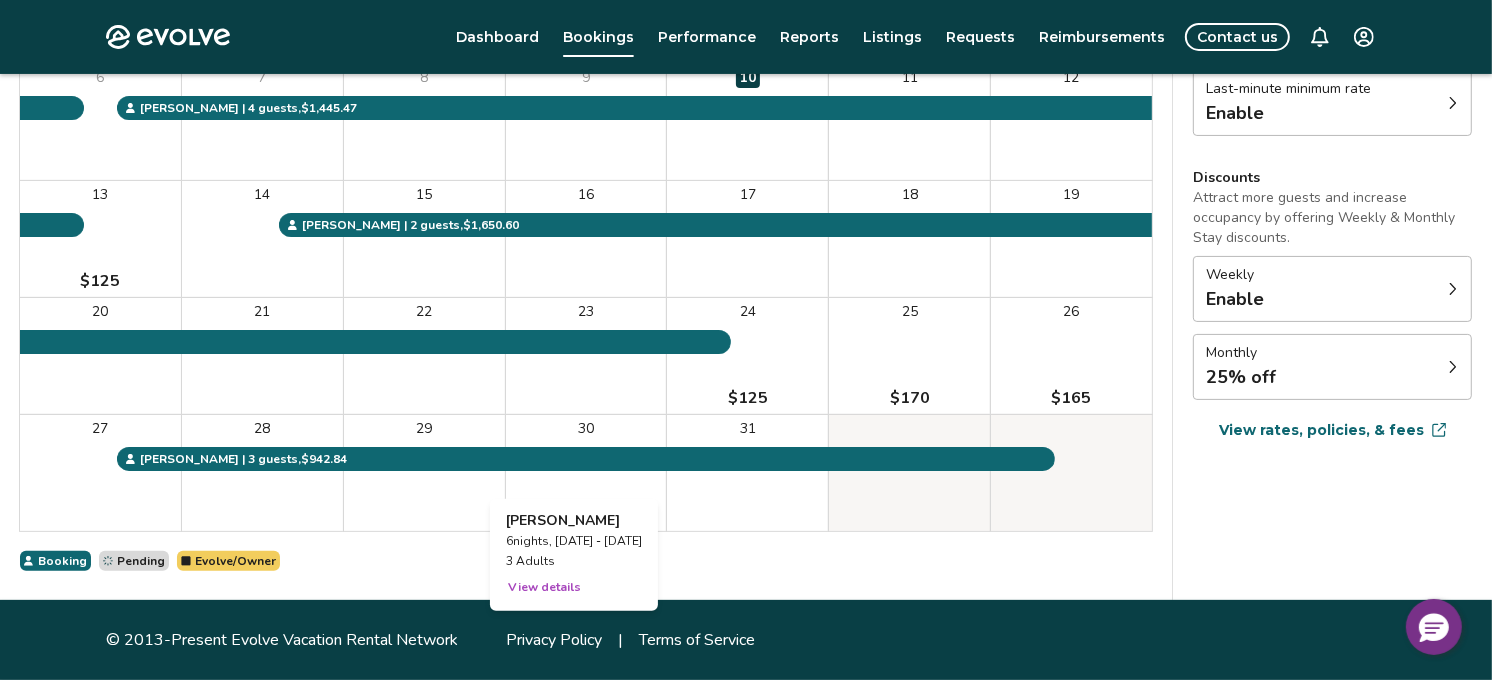 click on "View details" at bounding box center (544, 587) 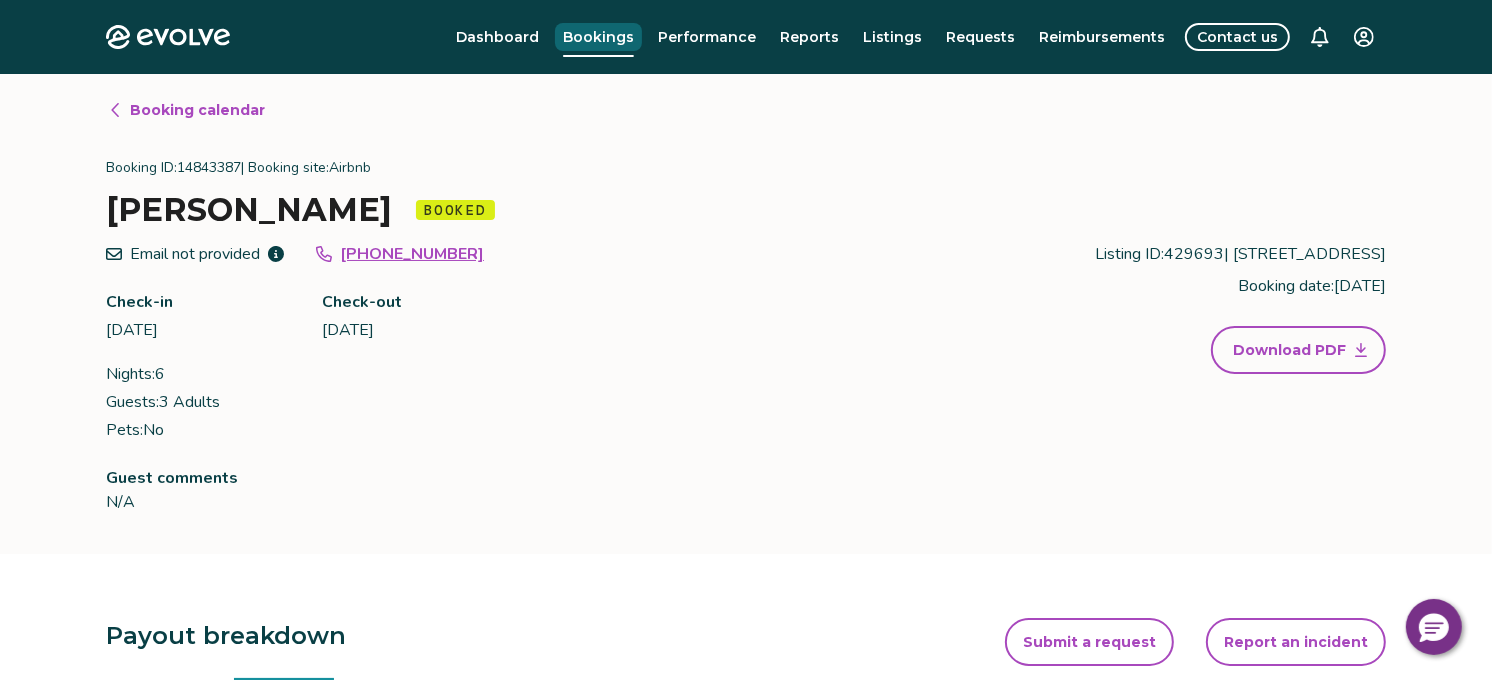 click on "Bookings" at bounding box center (598, 37) 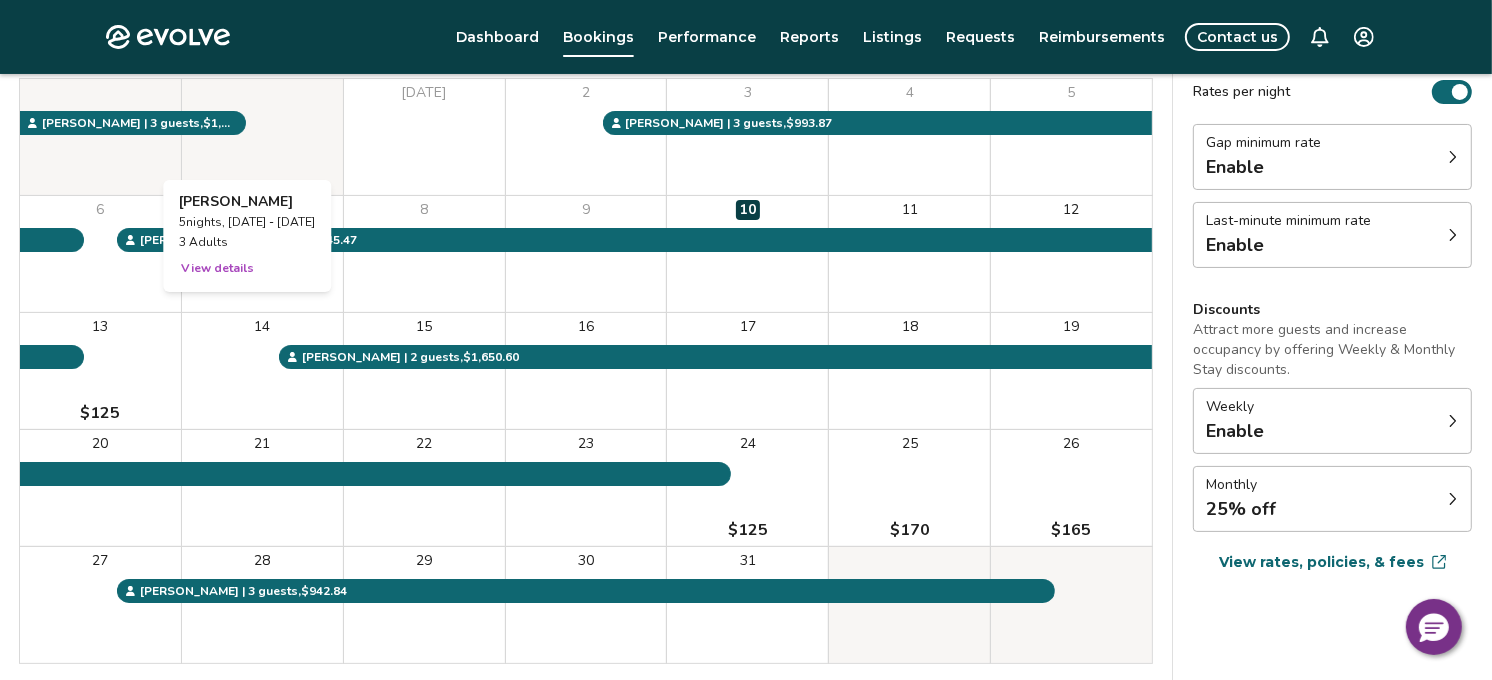 scroll, scrollTop: 0, scrollLeft: 0, axis: both 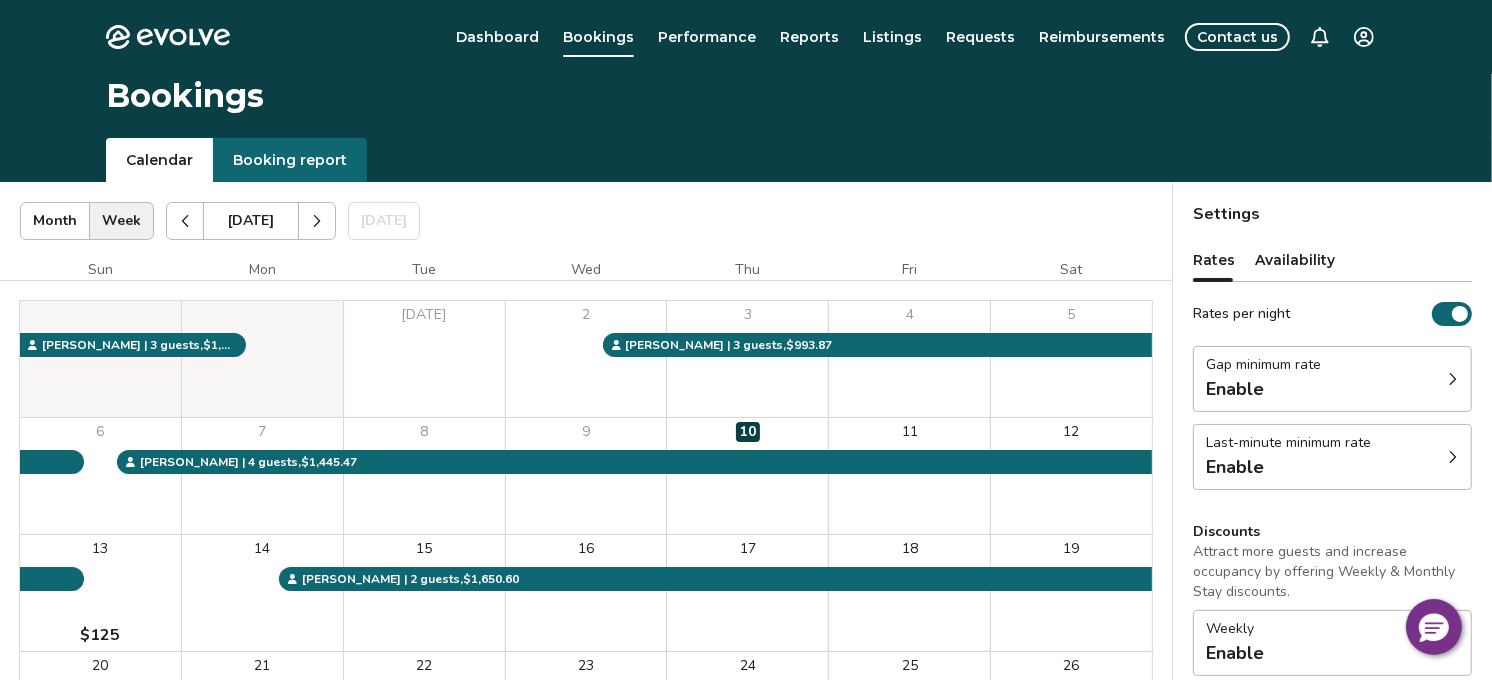 click 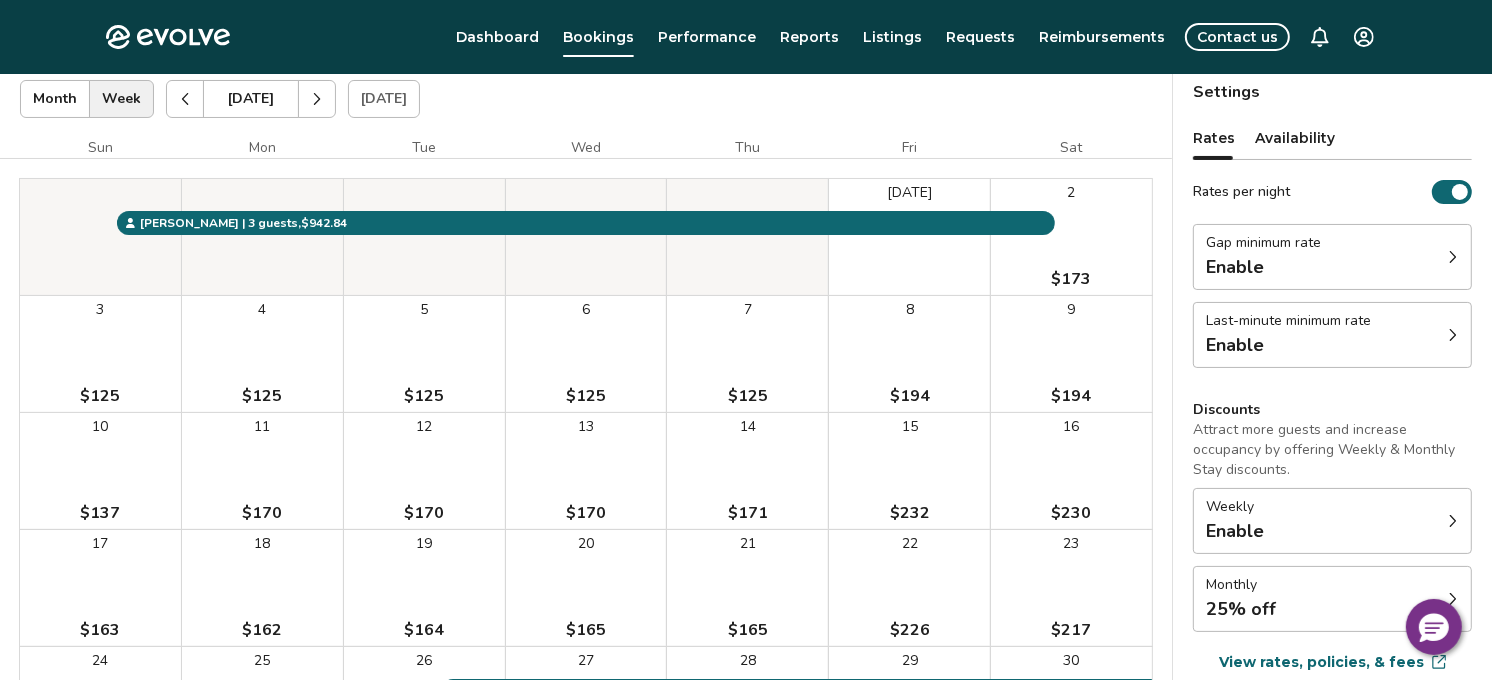scroll, scrollTop: 0, scrollLeft: 0, axis: both 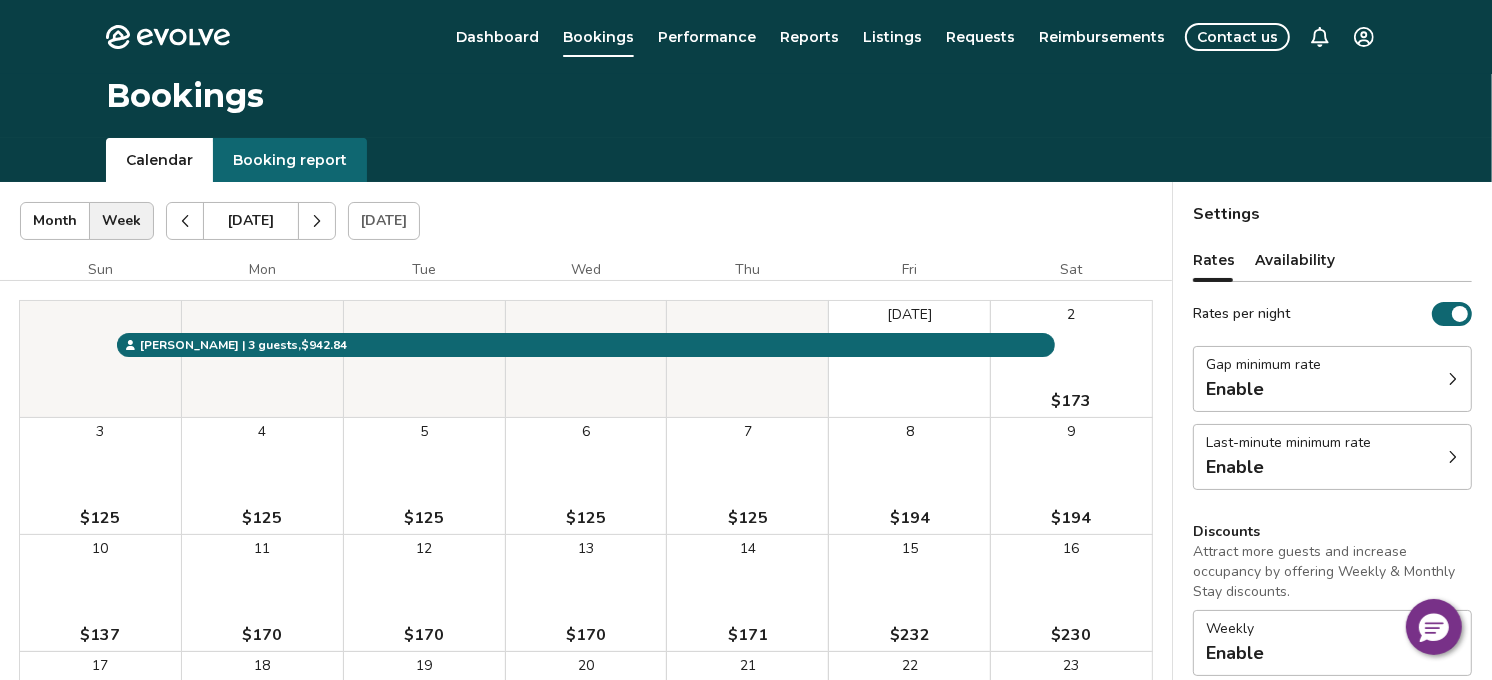 click 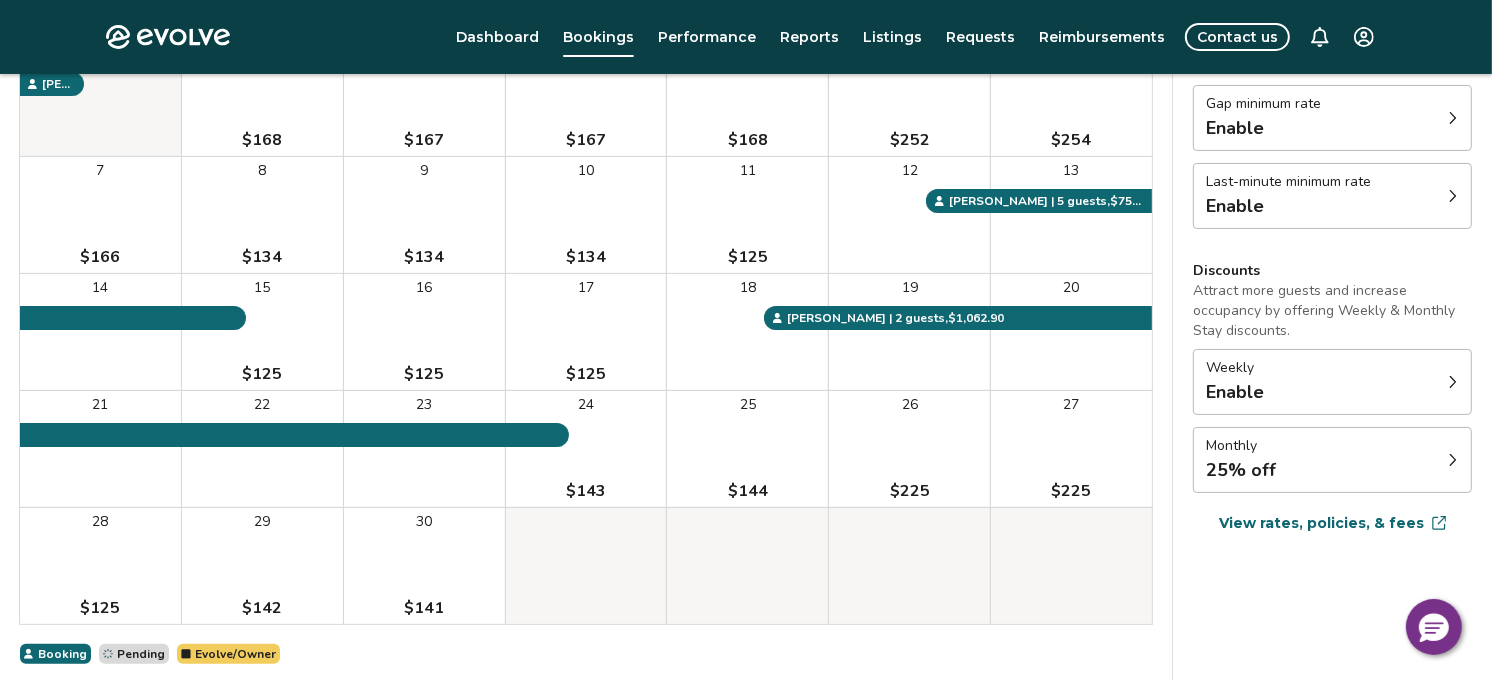 scroll, scrollTop: 222, scrollLeft: 0, axis: vertical 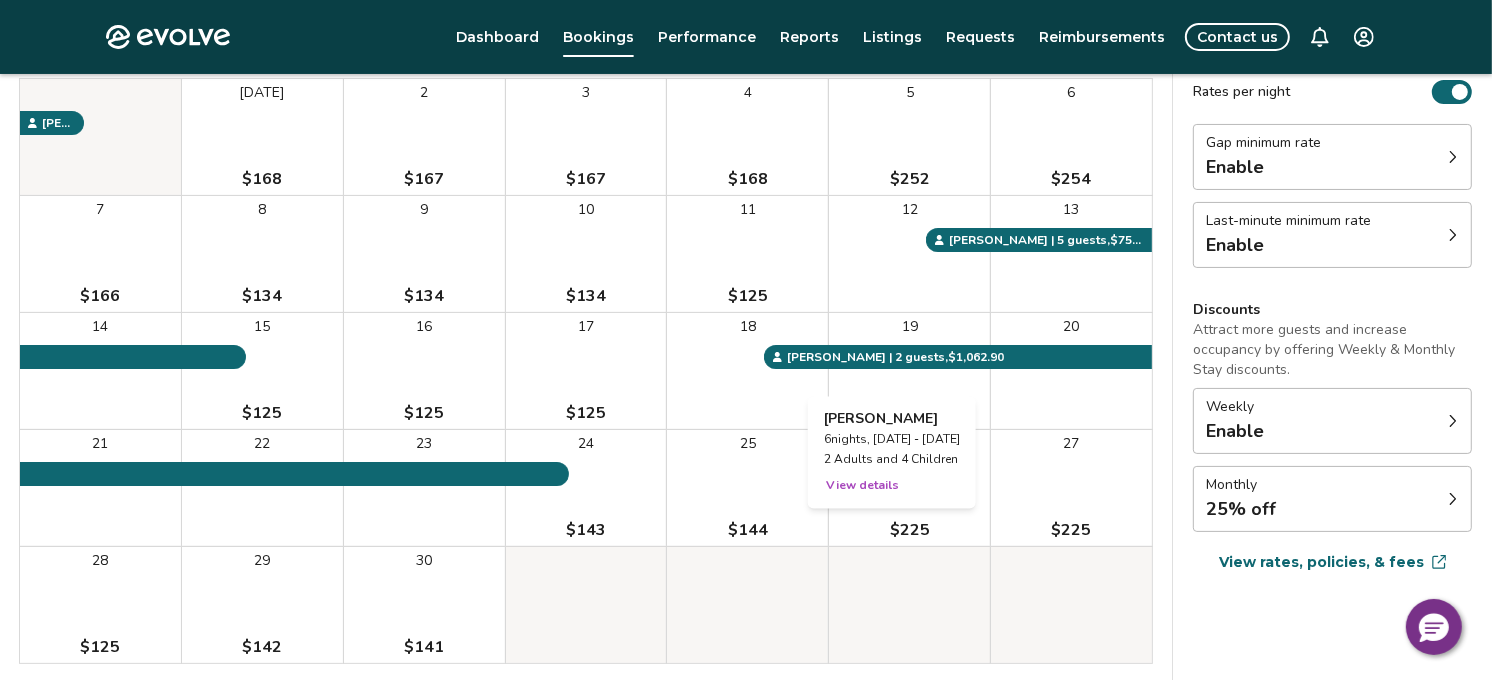 click on "View details" at bounding box center [862, 485] 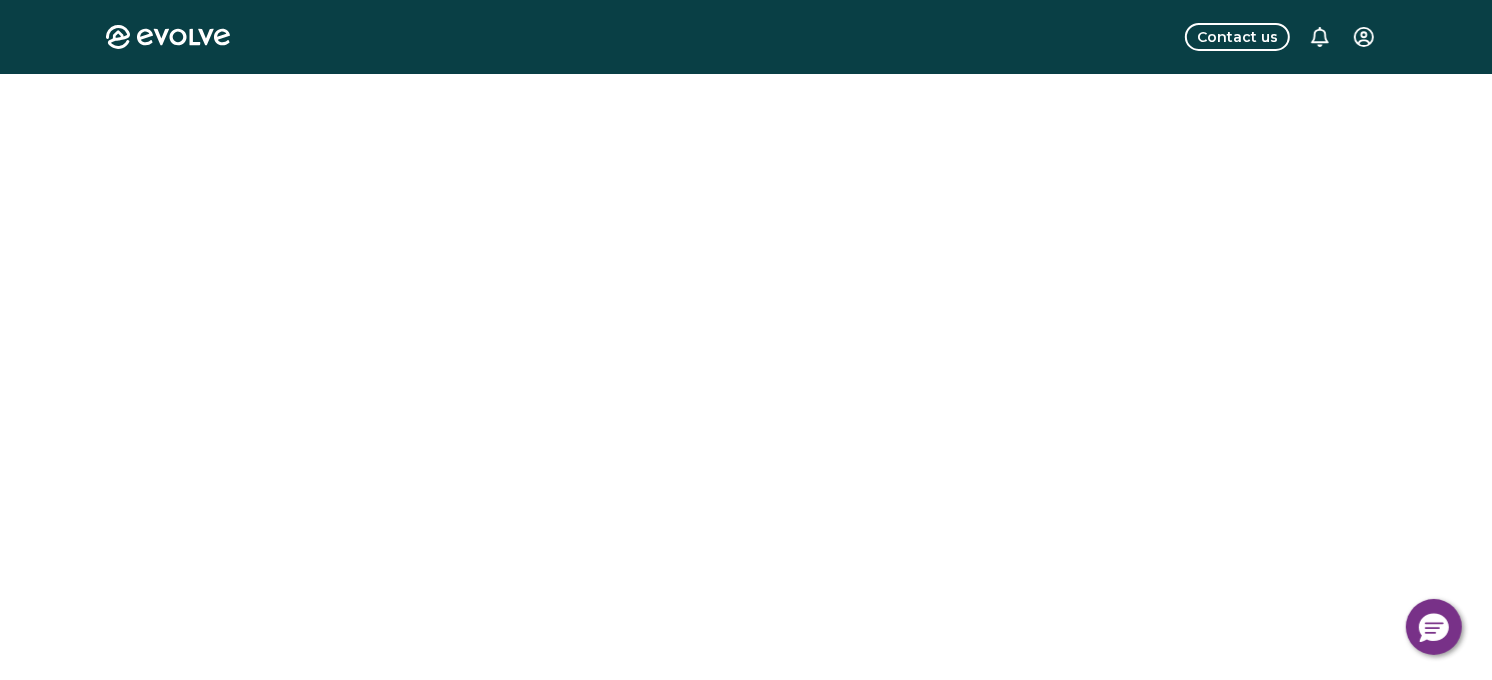 scroll, scrollTop: 0, scrollLeft: 0, axis: both 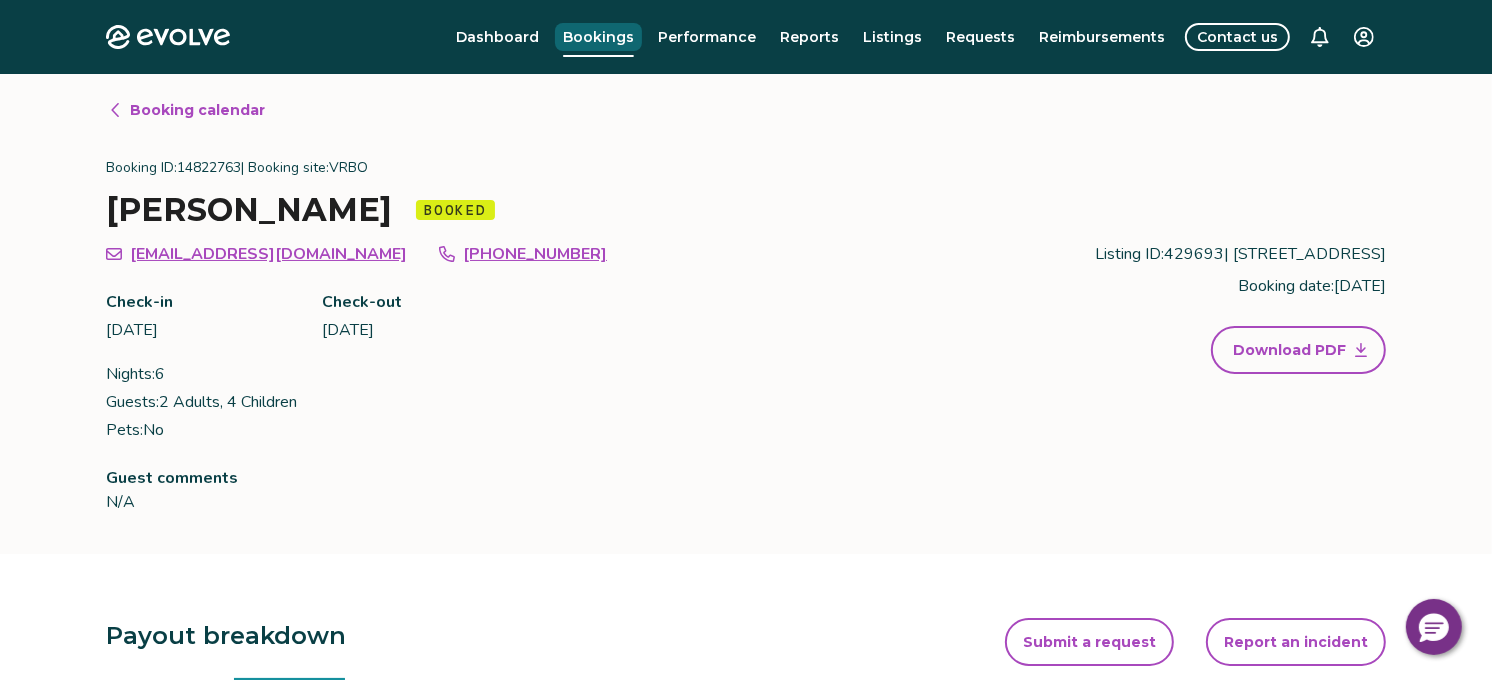 click on "Bookings" at bounding box center [598, 37] 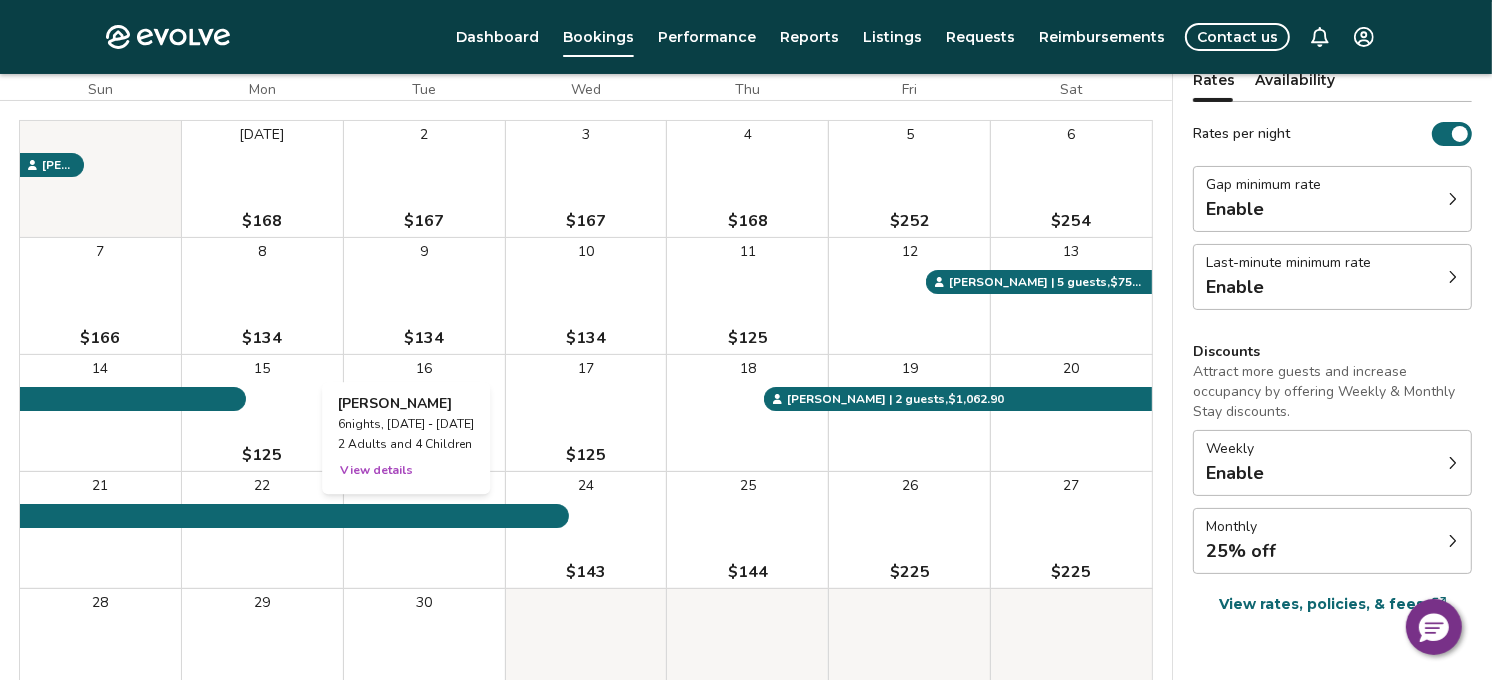 scroll, scrollTop: 0, scrollLeft: 0, axis: both 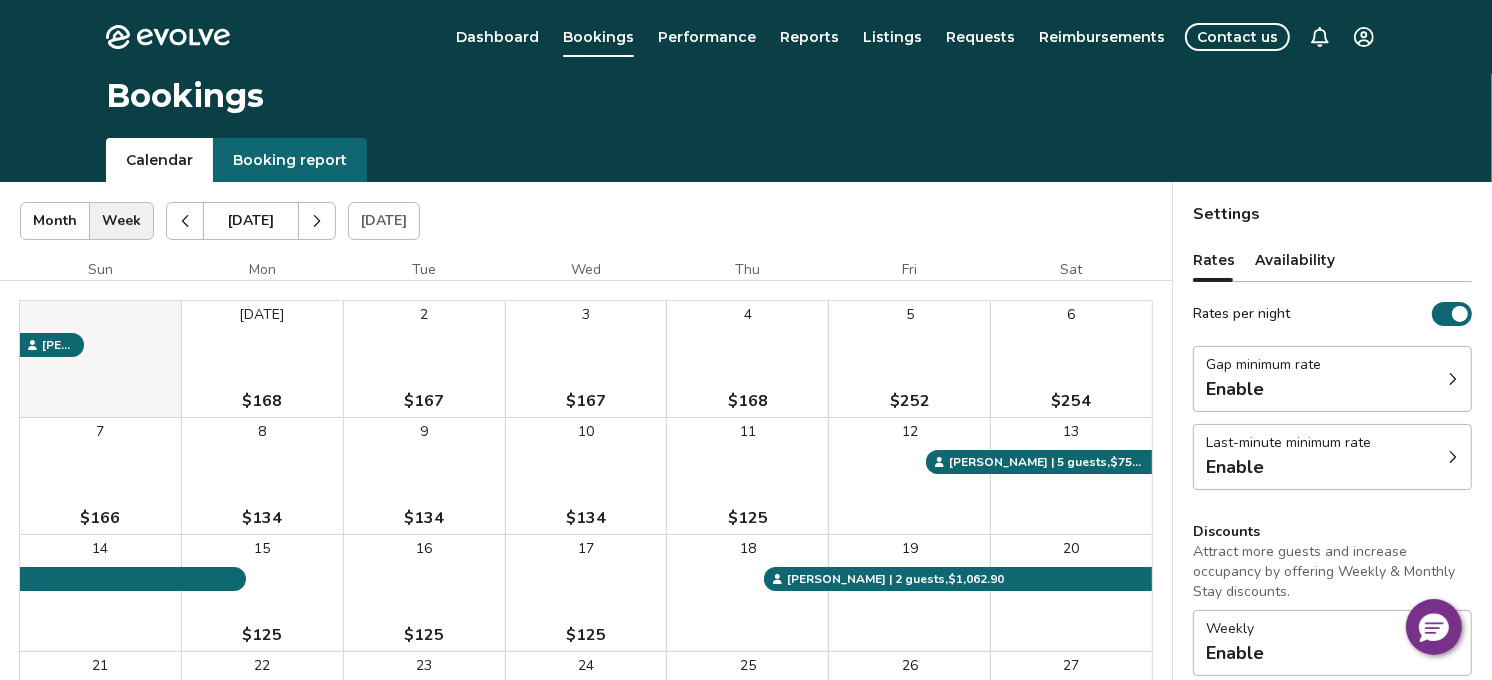 click at bounding box center [317, 221] 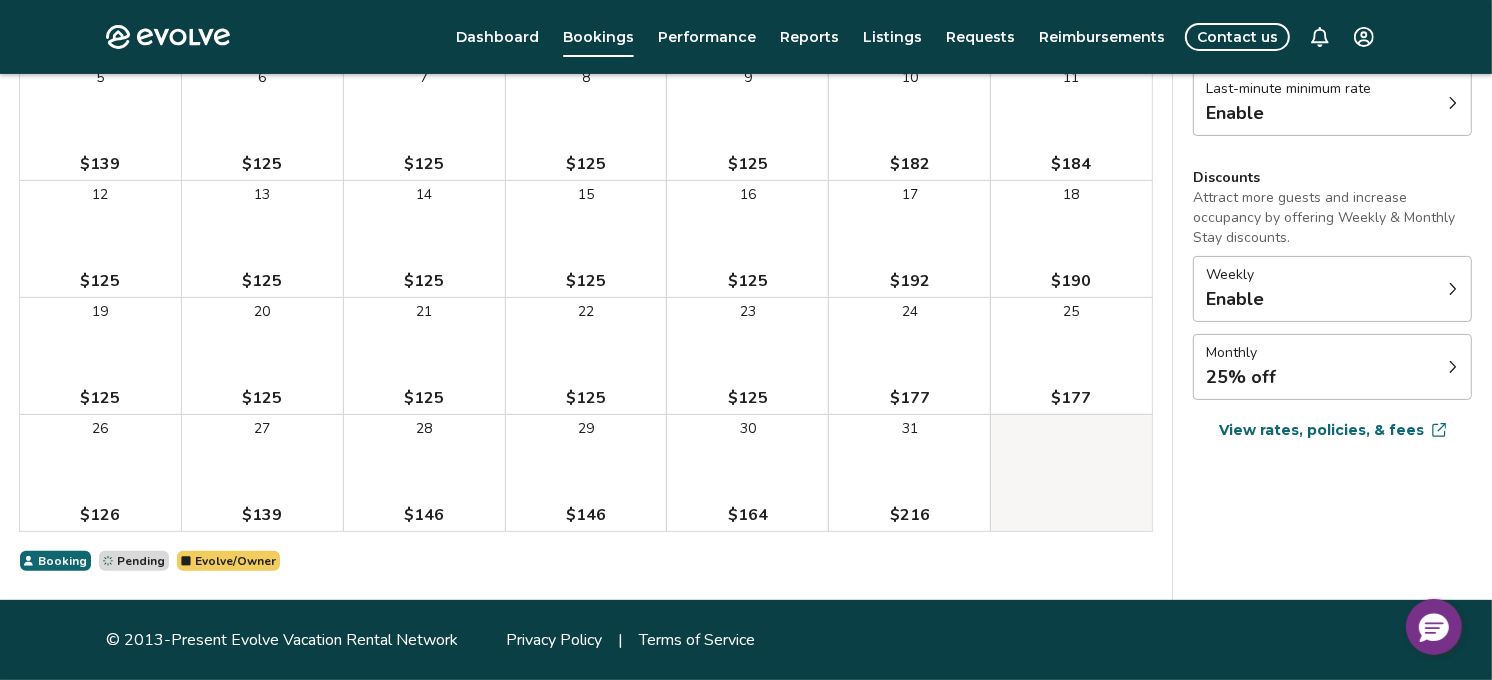 scroll, scrollTop: 0, scrollLeft: 0, axis: both 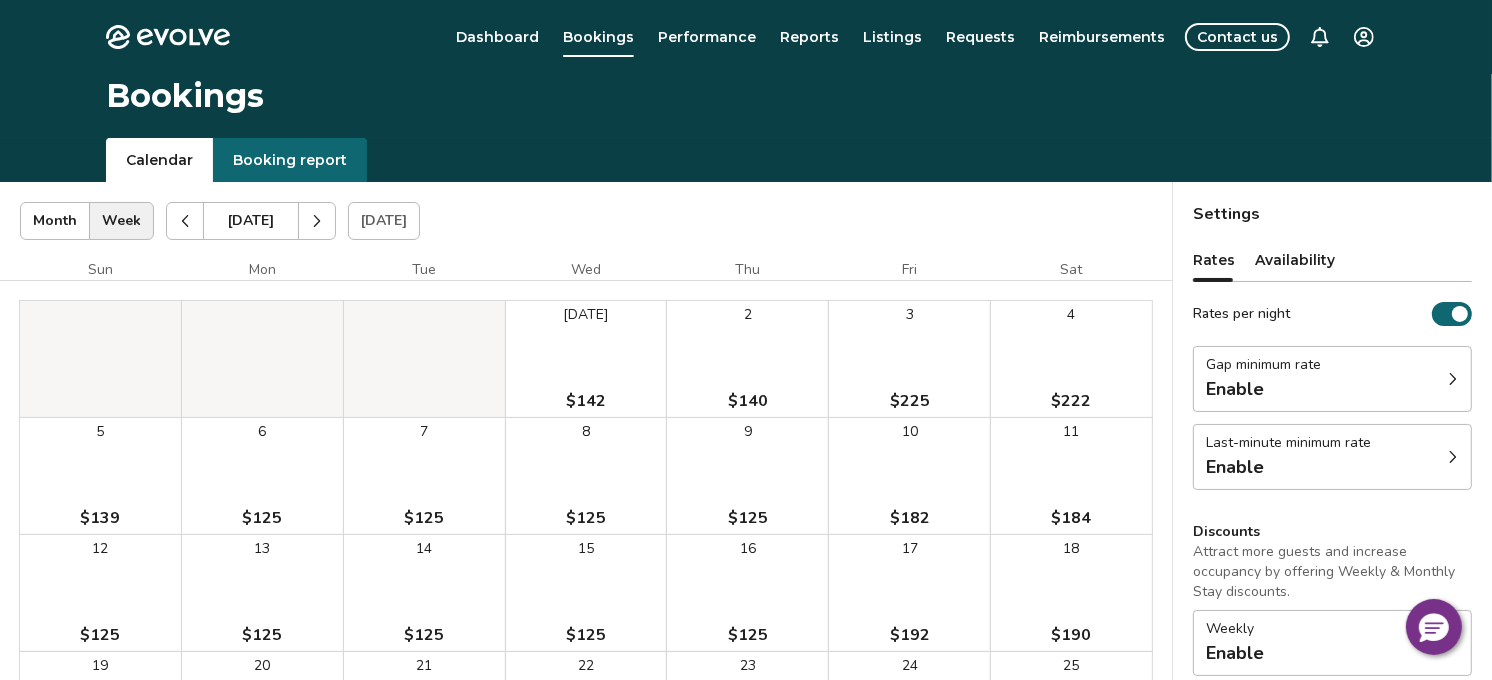 click 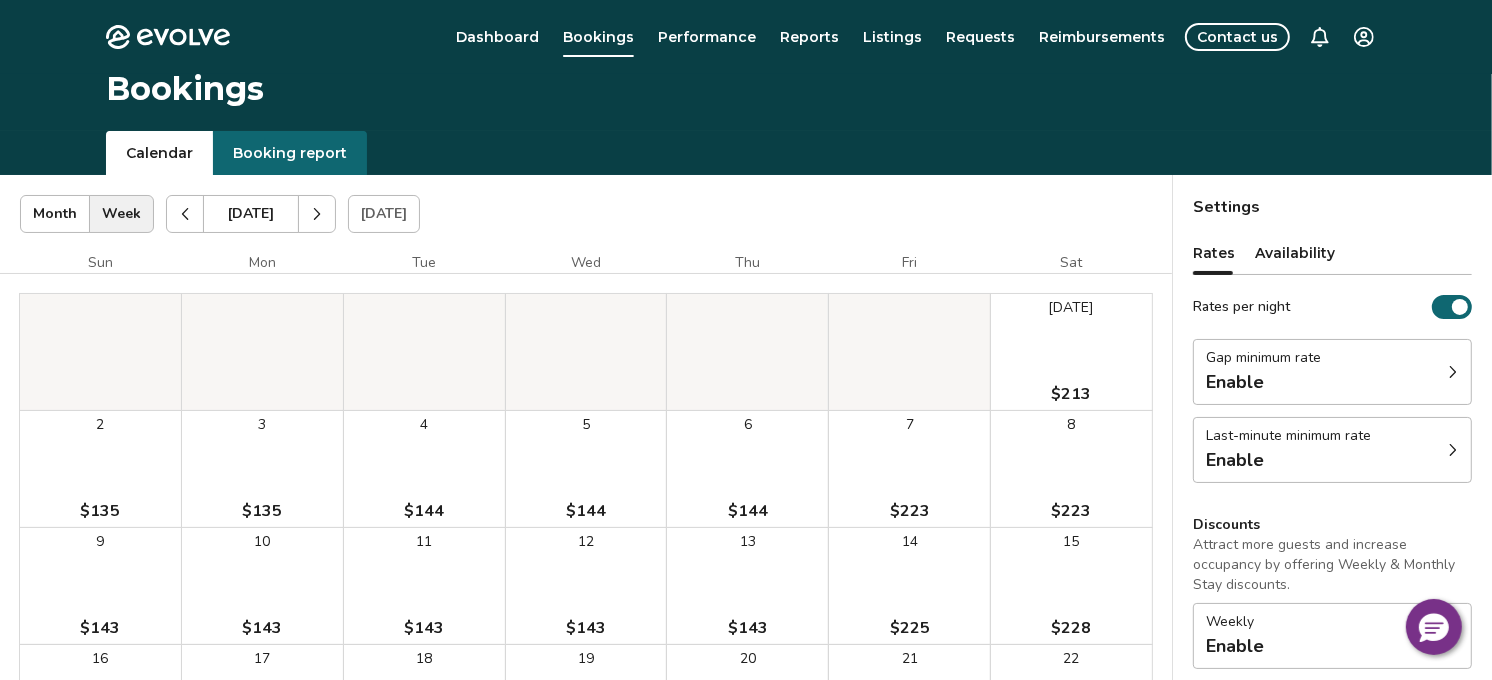 scroll, scrollTop: 0, scrollLeft: 0, axis: both 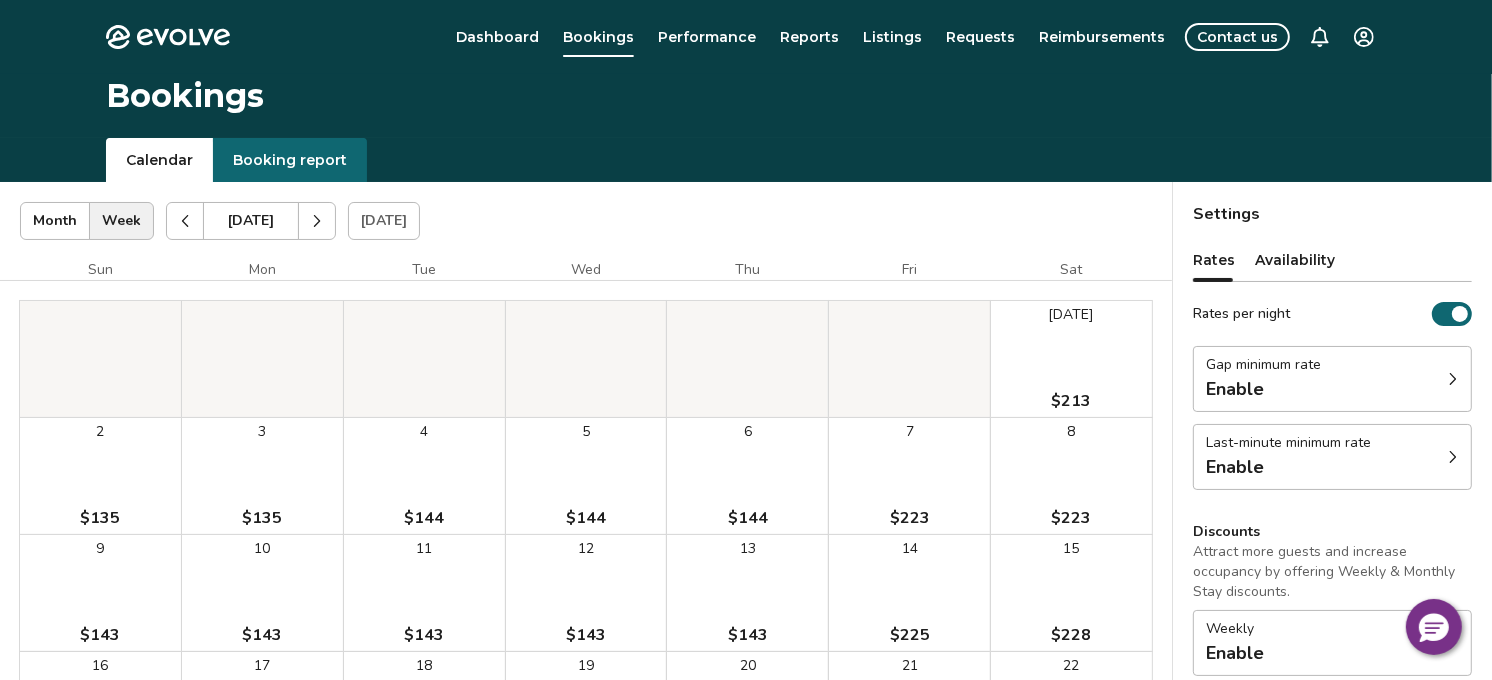click 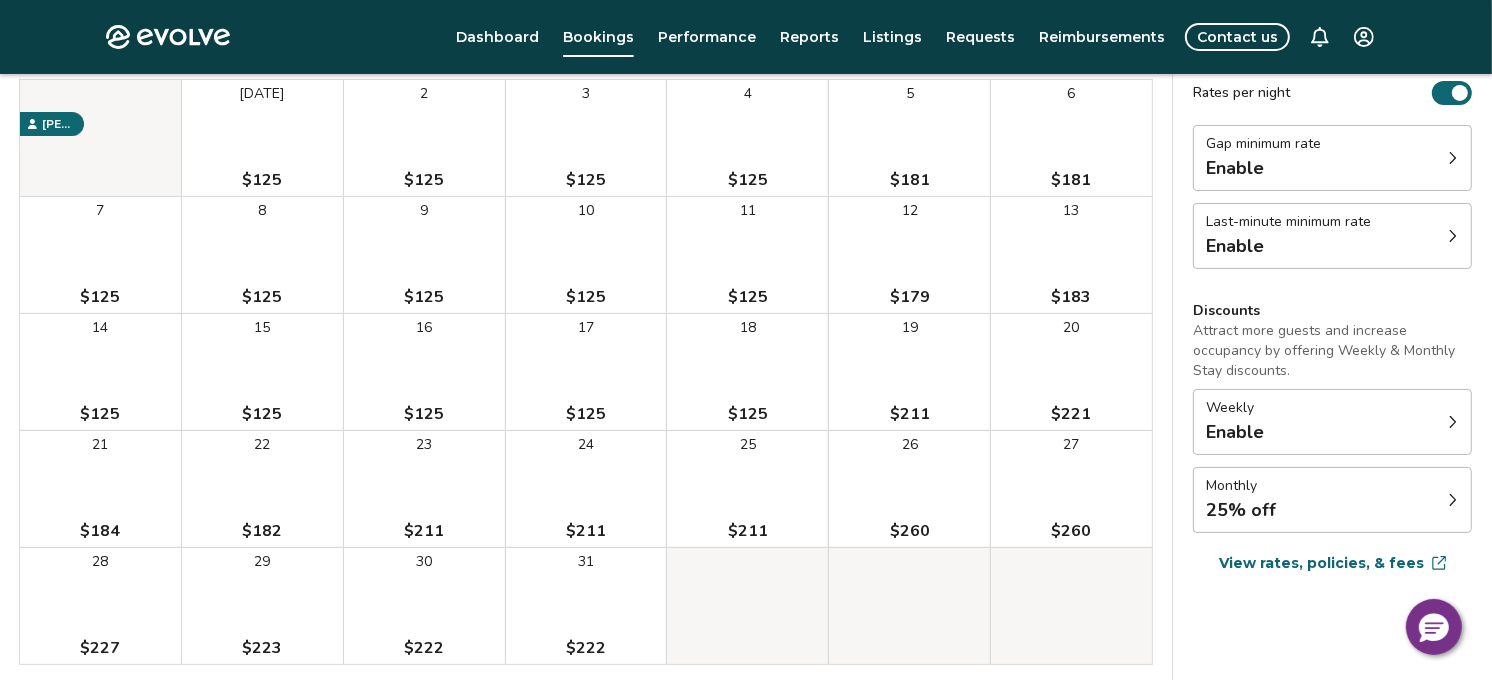 scroll, scrollTop: 0, scrollLeft: 0, axis: both 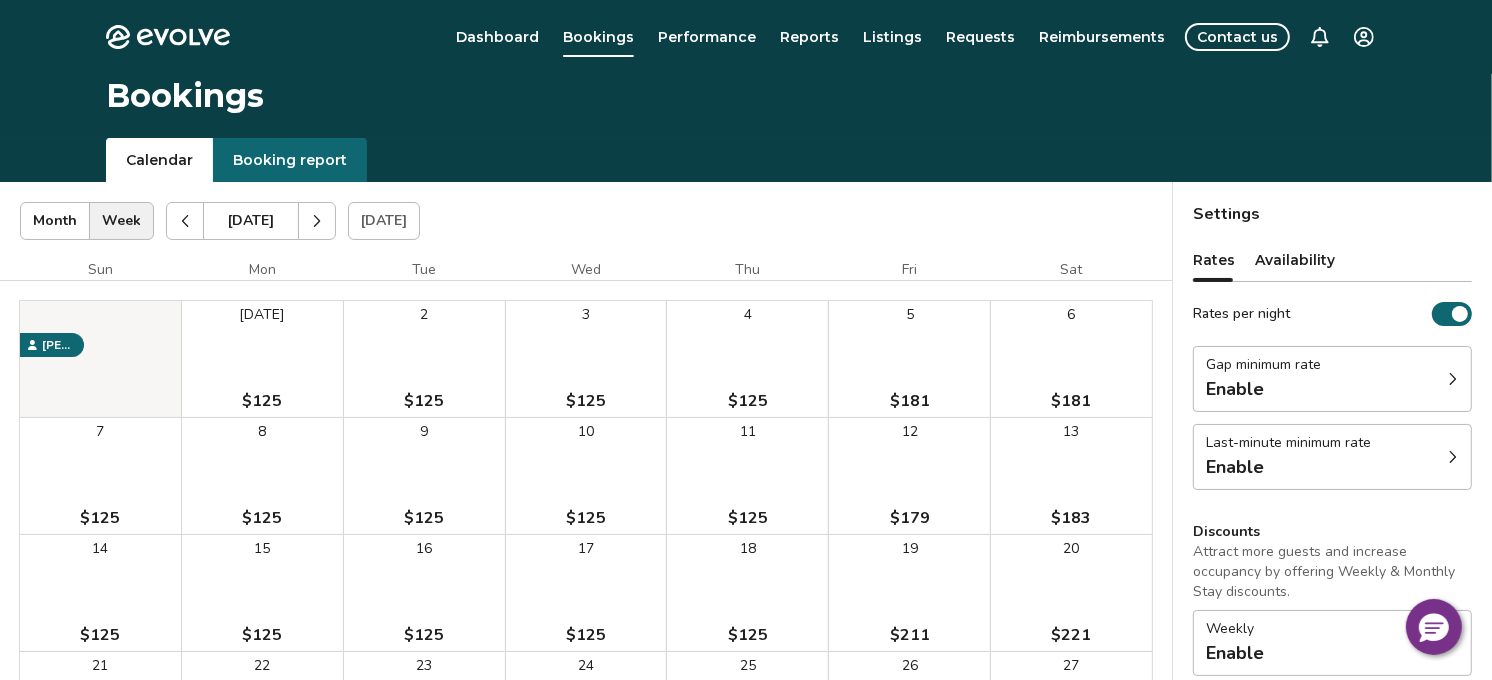 click at bounding box center (185, 221) 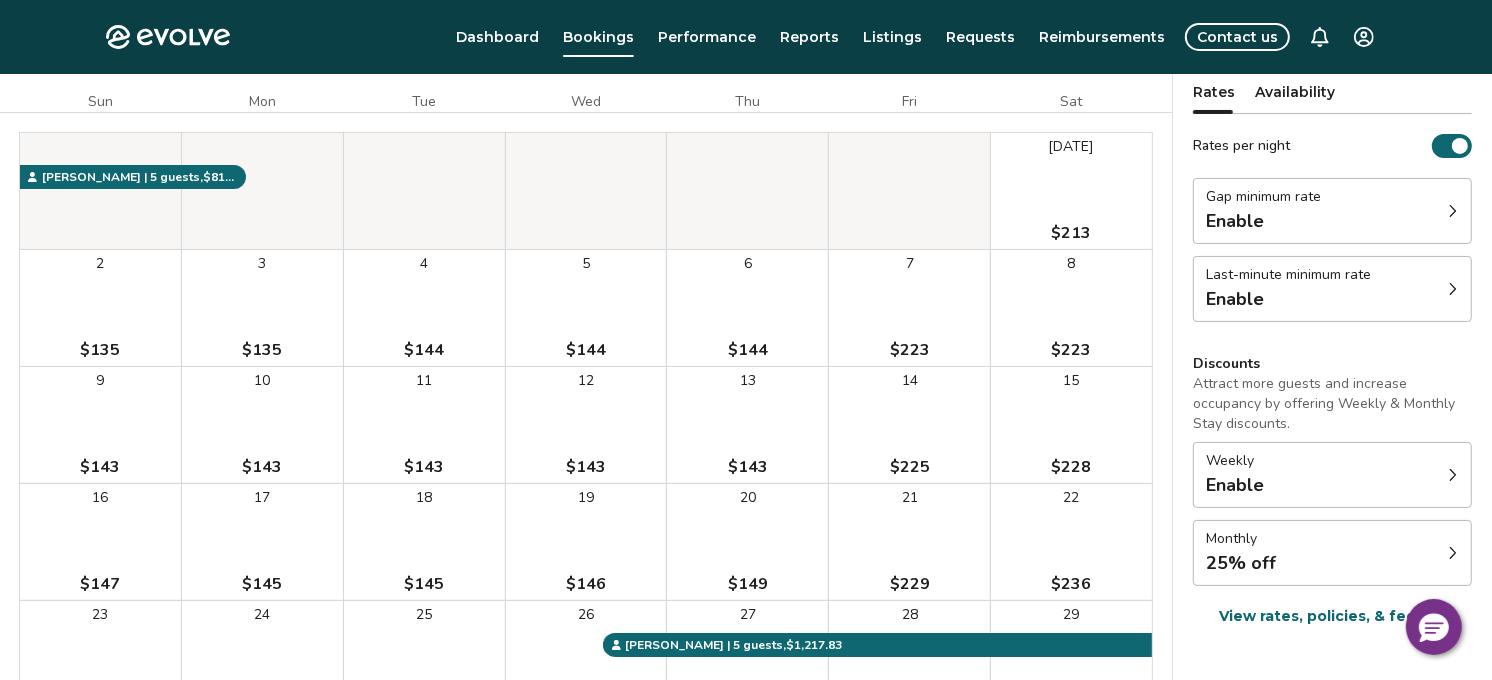 scroll, scrollTop: 0, scrollLeft: 0, axis: both 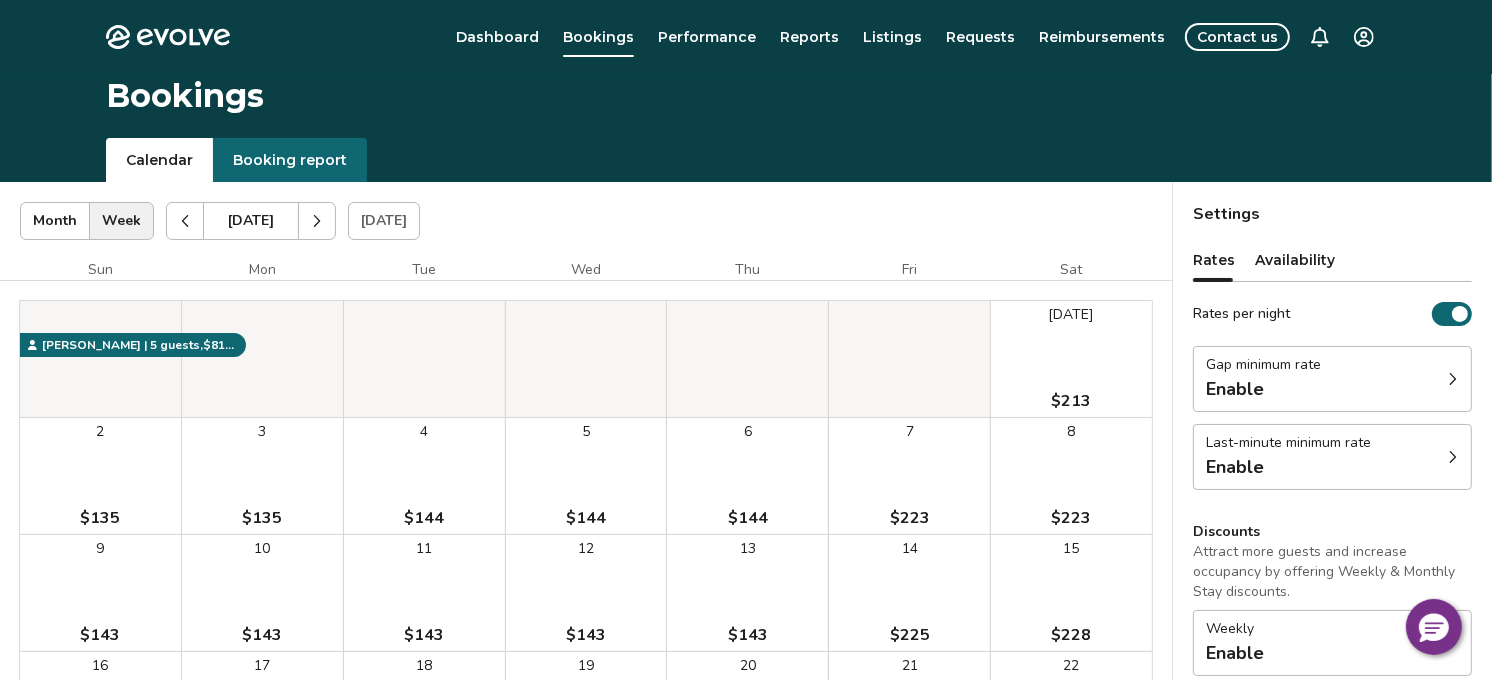 click 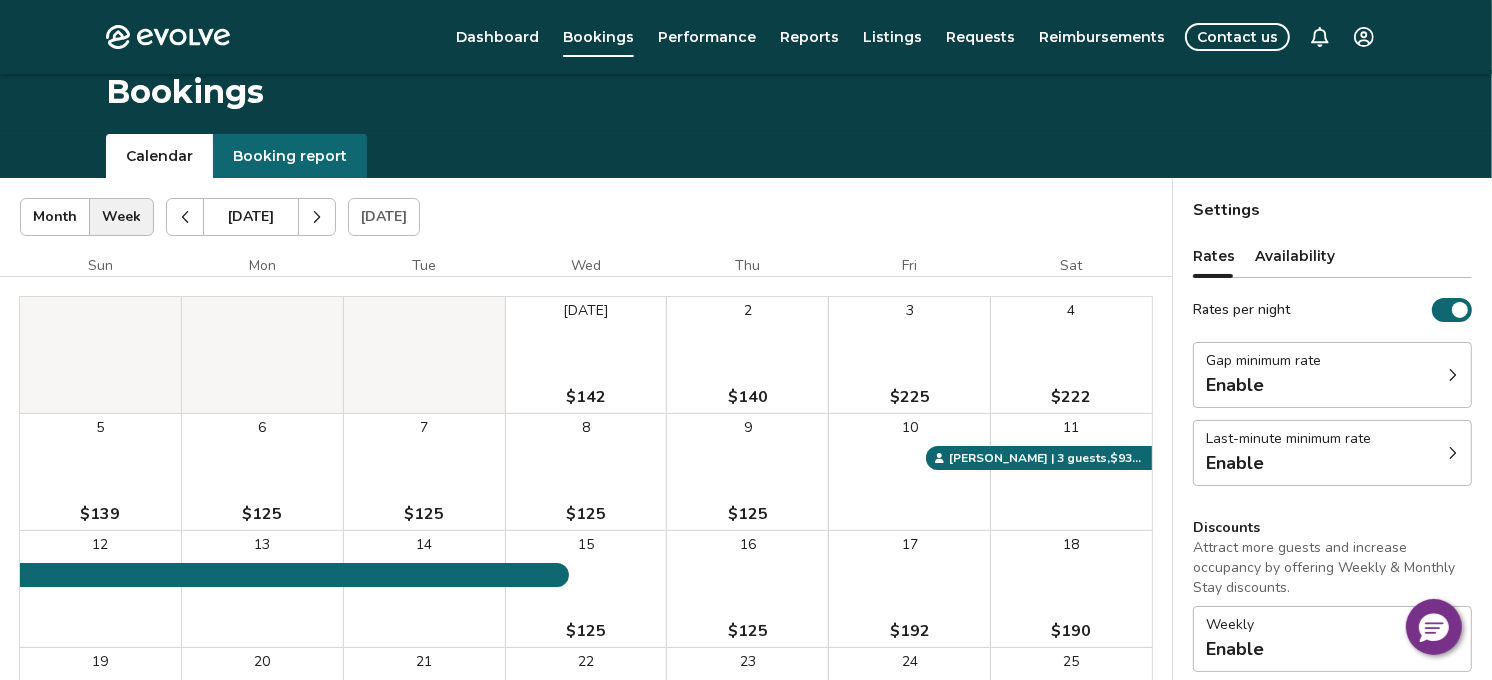 scroll, scrollTop: 0, scrollLeft: 0, axis: both 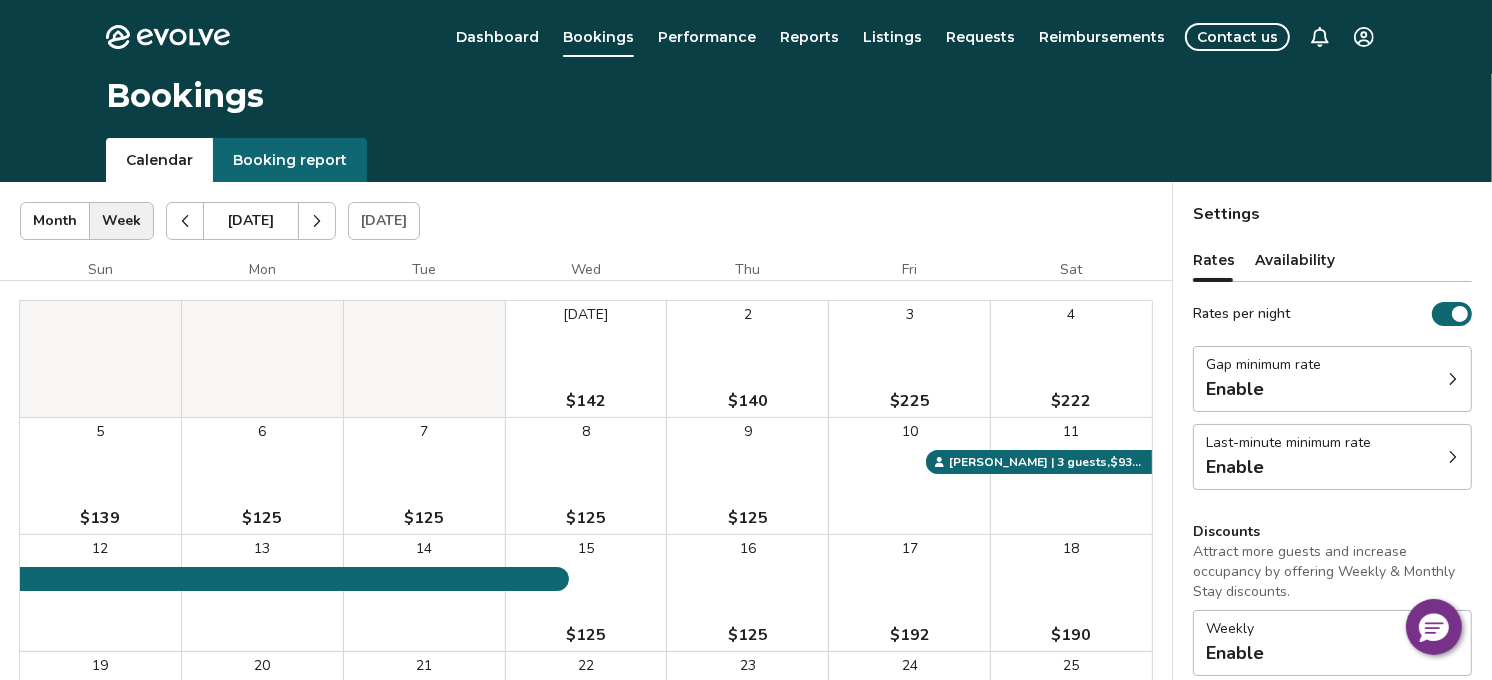 click 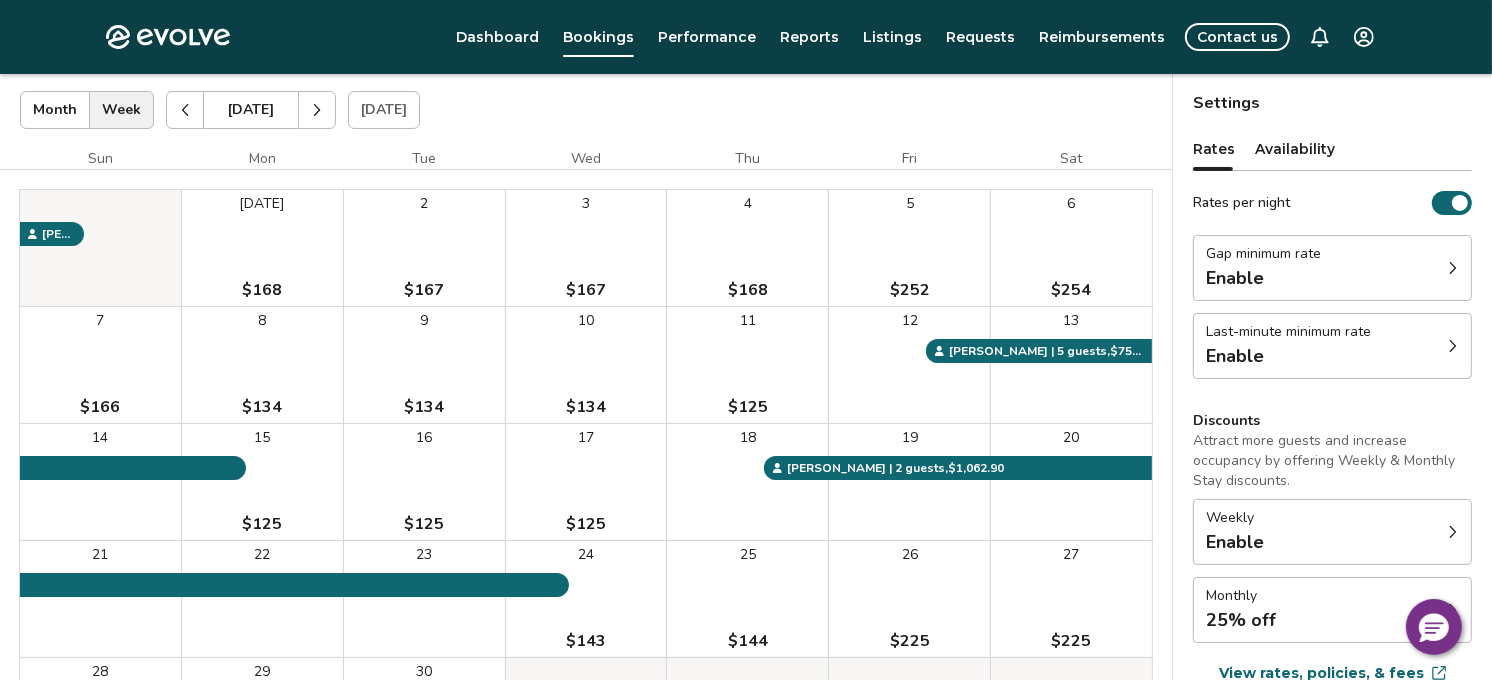 scroll, scrollTop: 0, scrollLeft: 0, axis: both 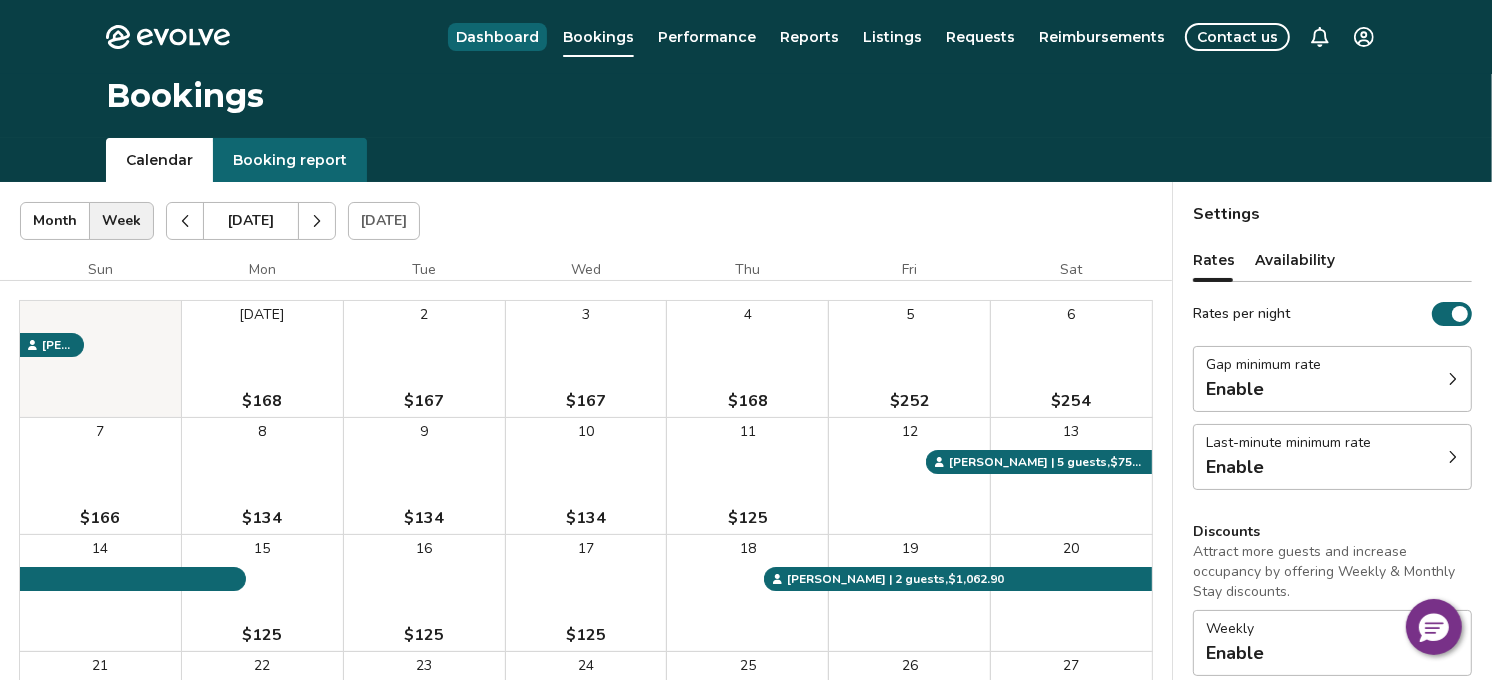 click on "Dashboard" at bounding box center (497, 37) 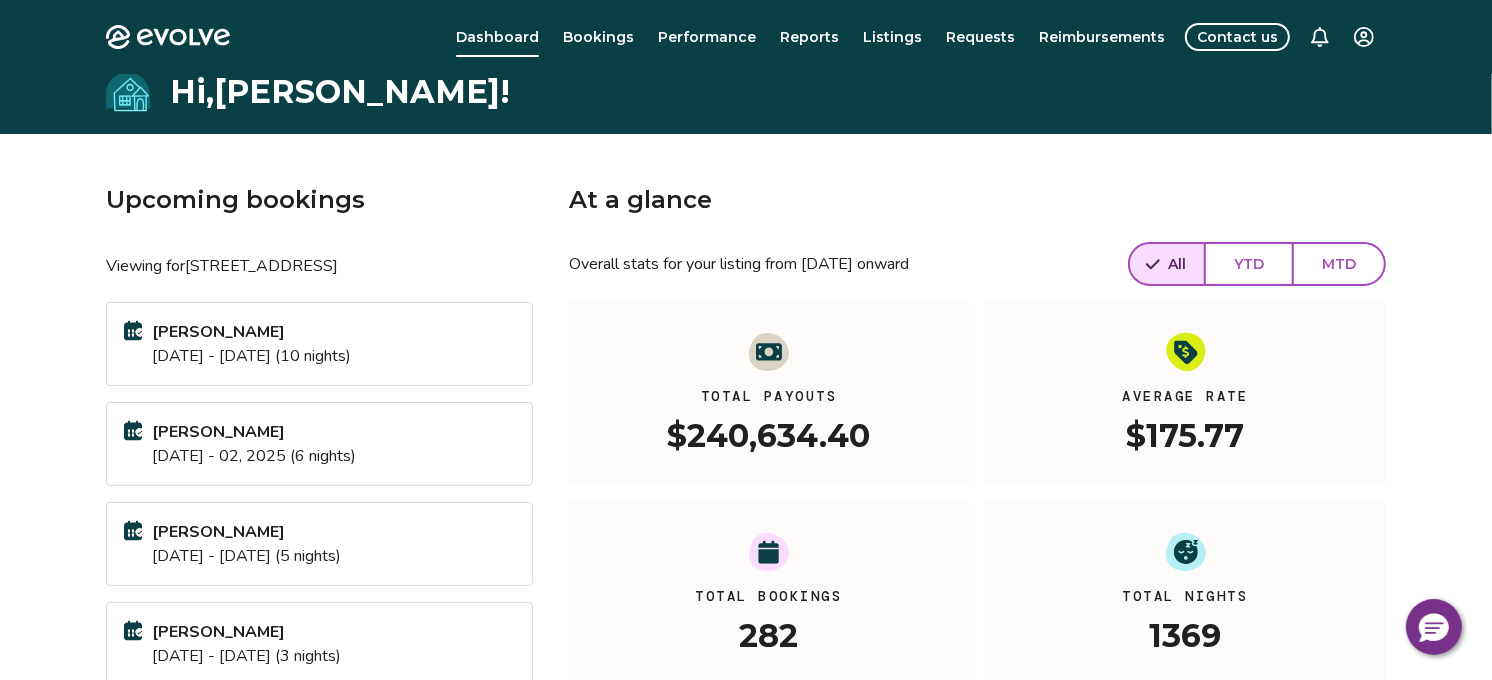 scroll, scrollTop: 0, scrollLeft: 0, axis: both 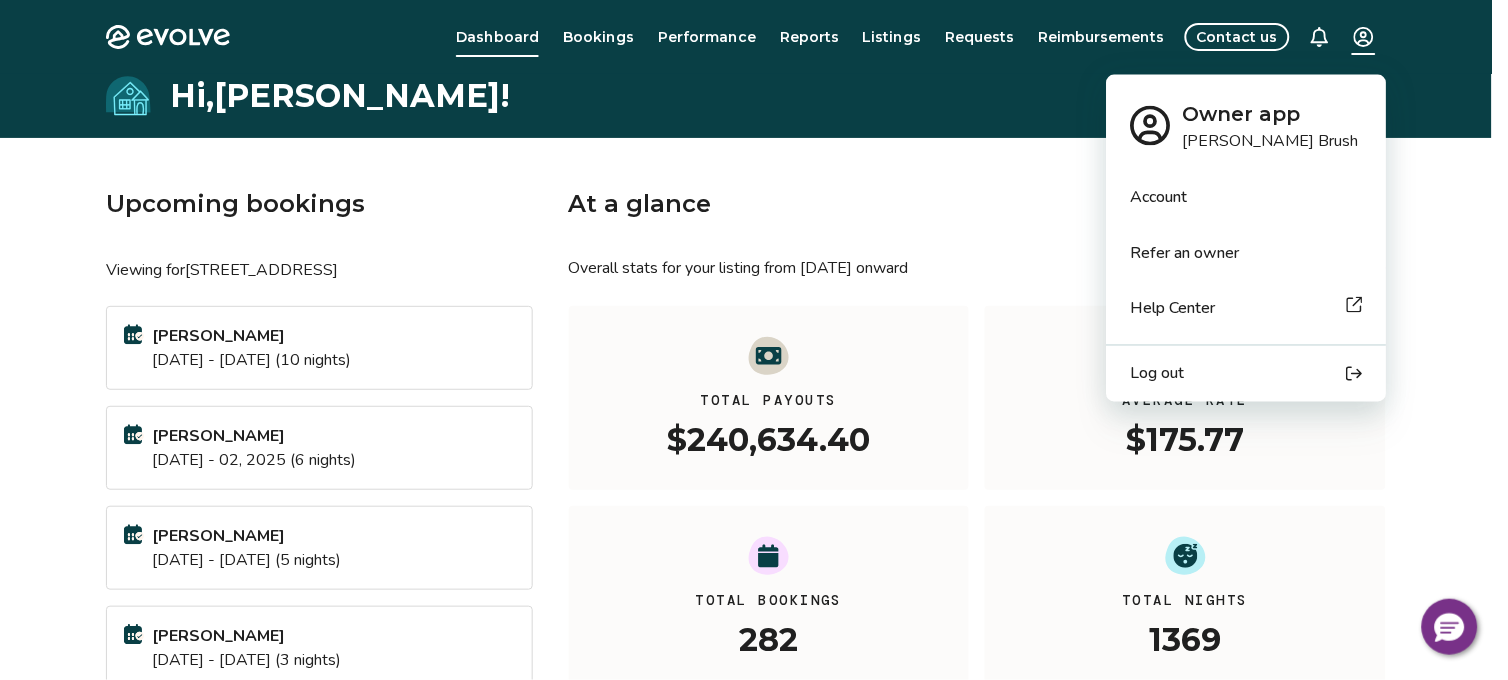 click on "Evolve Dashboard Bookings Performance Reports Listings Requests Reimbursements Contact us Hi,  [PERSON_NAME] ! Upcoming bookings Viewing for  [STREET_ADDRESS] Reis [DATE] - [DATE] (10 nights) [PERSON_NAME] [DATE] - 02, 2025 (6 nights) [PERSON_NAME] [DATE] - [DATE] (5 nights) [PERSON_NAME] [DATE] - [DATE] (3 nights) View calendar At a glance Overall stats for your listing from [DATE] onward All YTD MTD Total Payouts $240,634.40 Average Rate $175.77 Total Bookings 282 Total Nights 1369 View performance Looking for the booking site links to your listing?  You can find these under  the  Listings  overview © 2013-Present Evolve Vacation Rental Network Privacy Policy | Terms of Service
Owner app [PERSON_NAME] Account Refer an owner Help Center Log out" at bounding box center (754, 517) 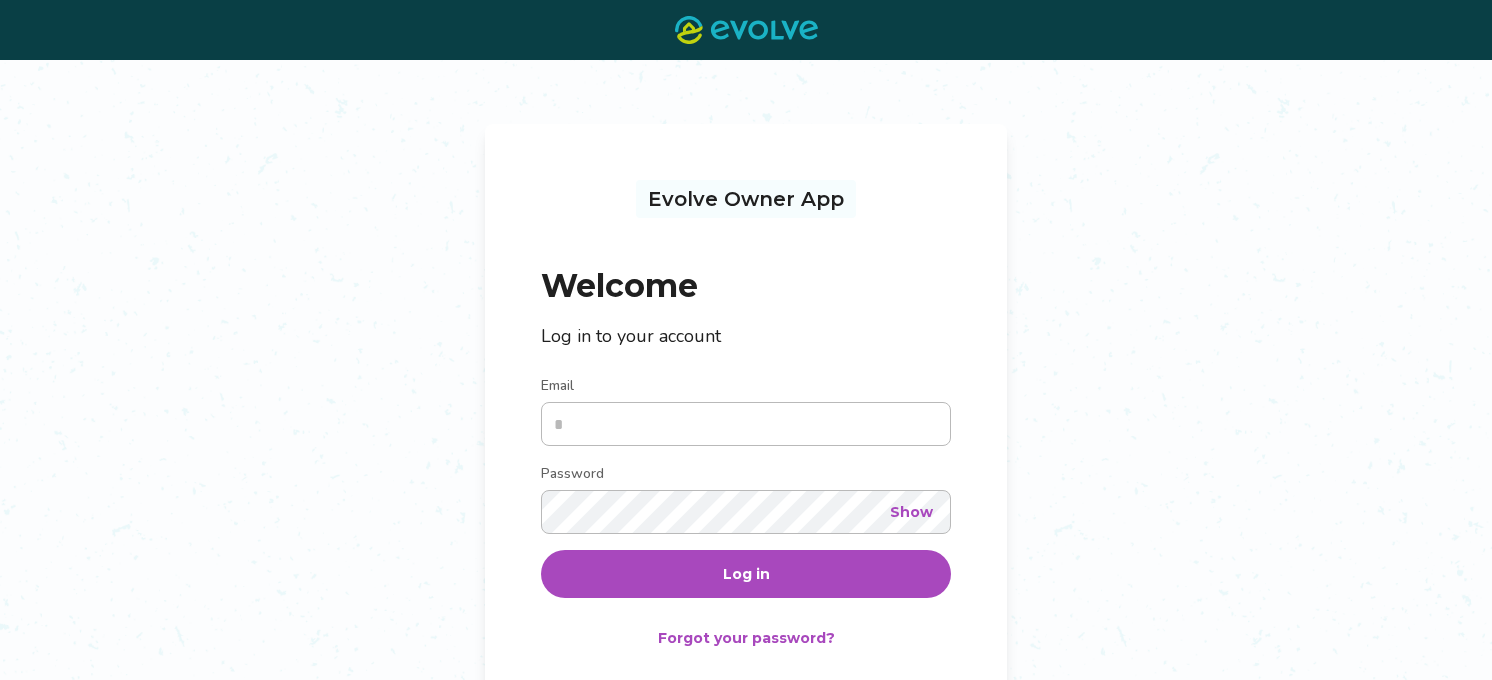 scroll, scrollTop: 0, scrollLeft: 0, axis: both 